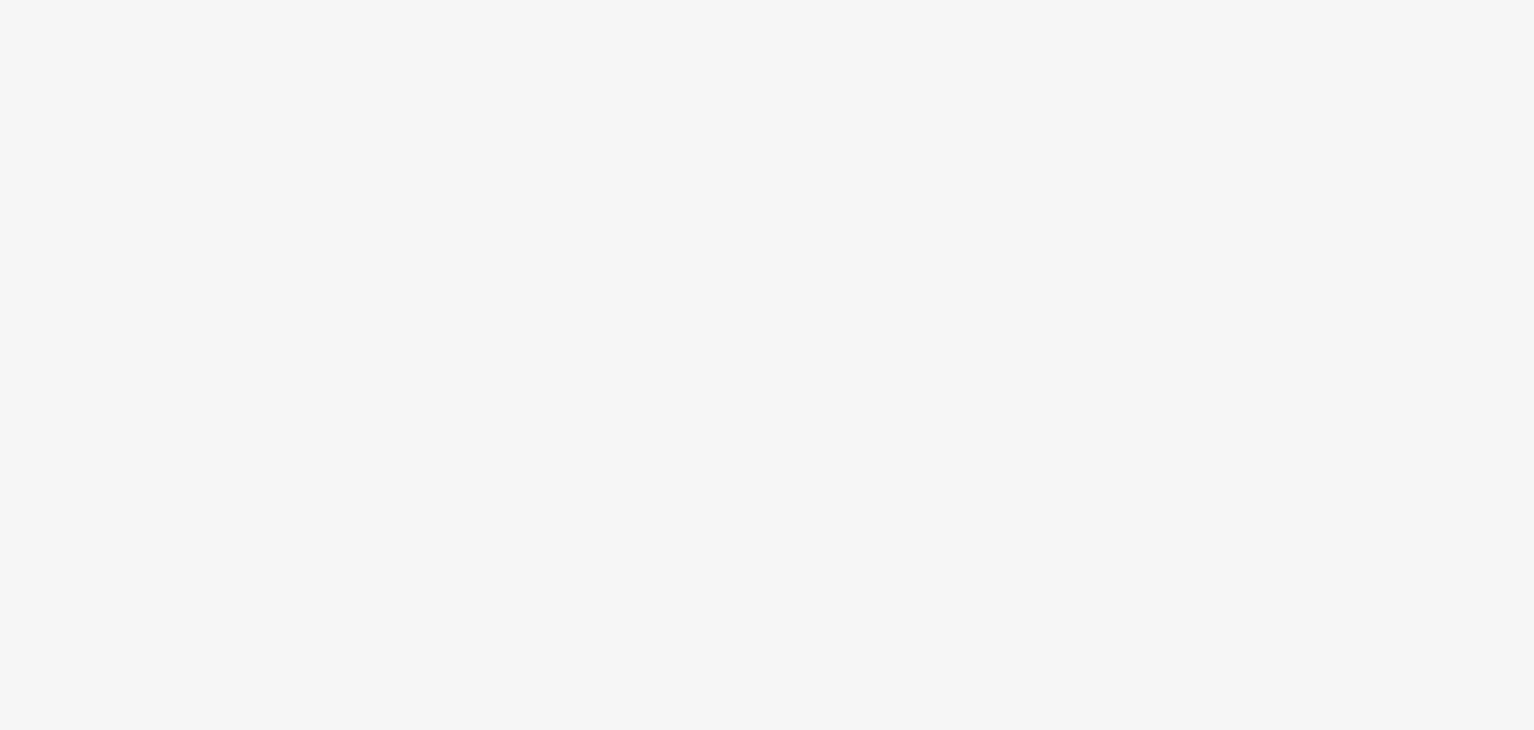 scroll, scrollTop: 0, scrollLeft: 0, axis: both 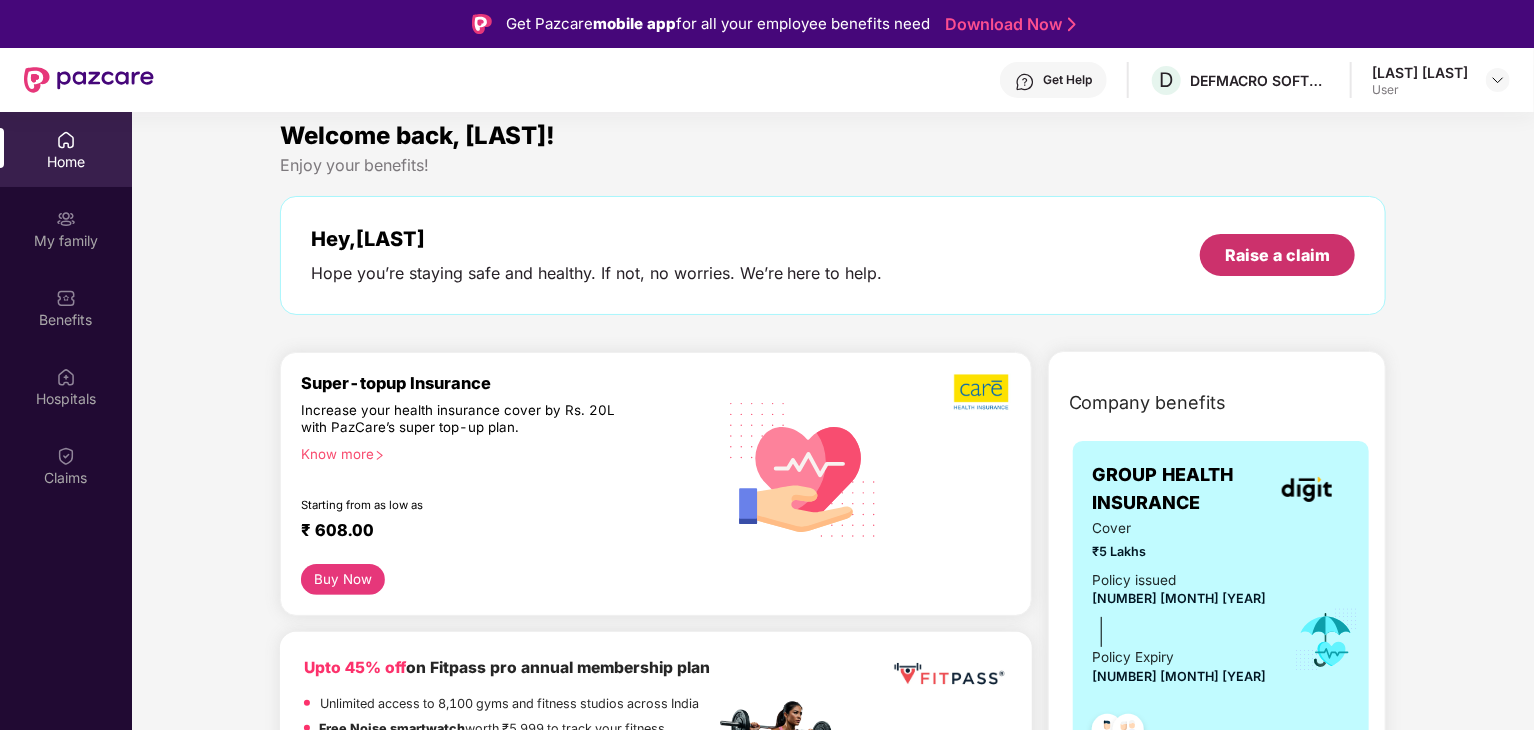 click on "Raise a claim" at bounding box center [1277, 255] 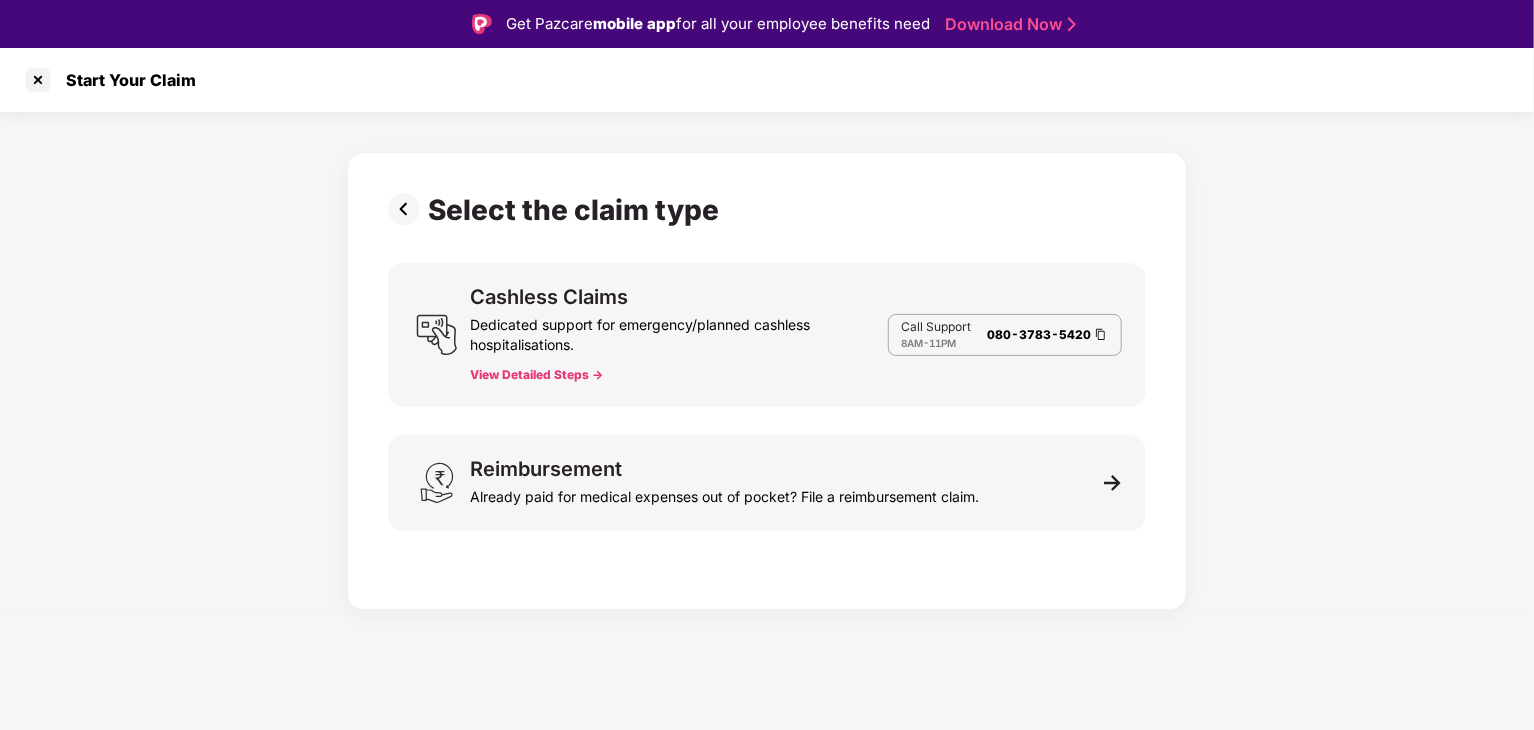 scroll, scrollTop: 0, scrollLeft: 0, axis: both 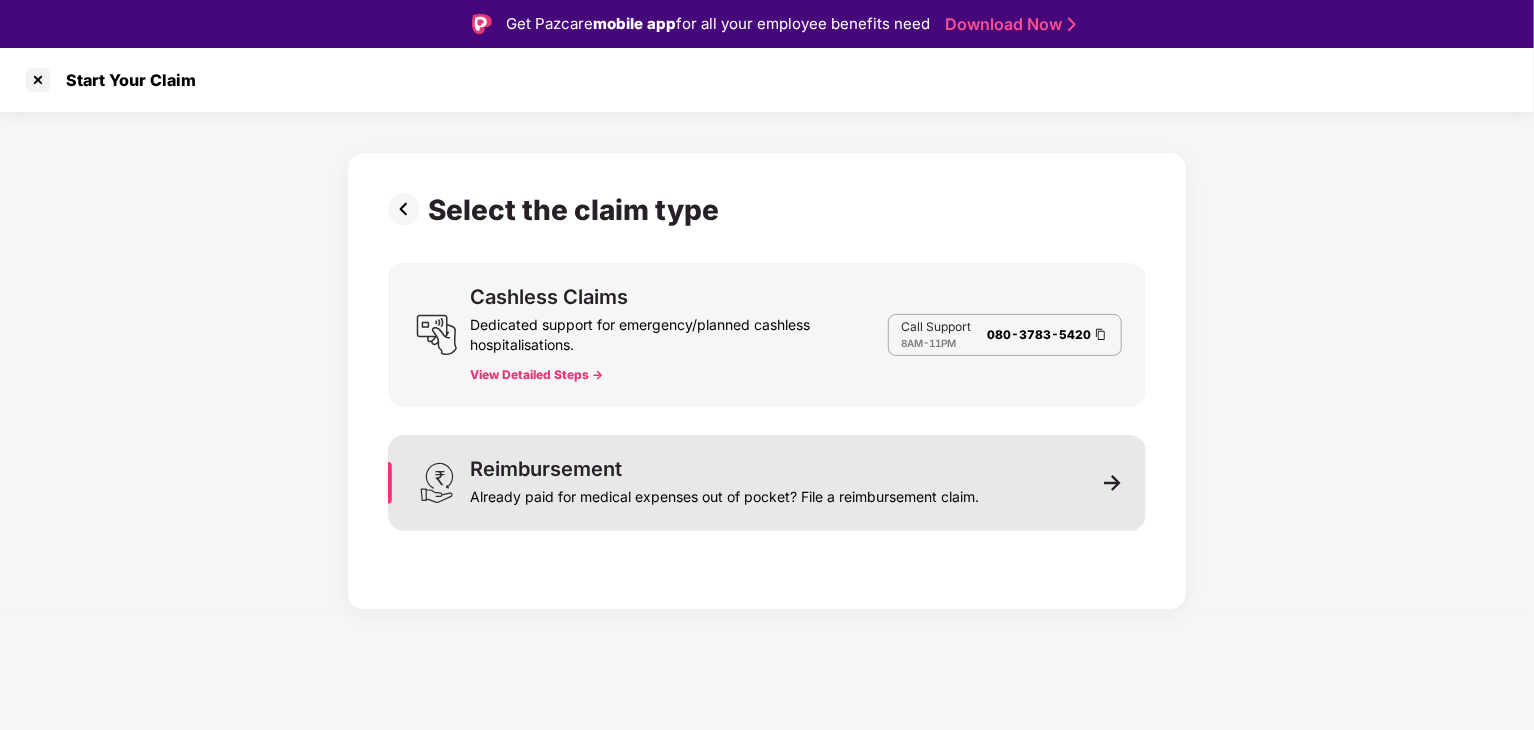click on "Already paid for medical expenses out of pocket? File a reimbursement claim." at bounding box center [724, 493] 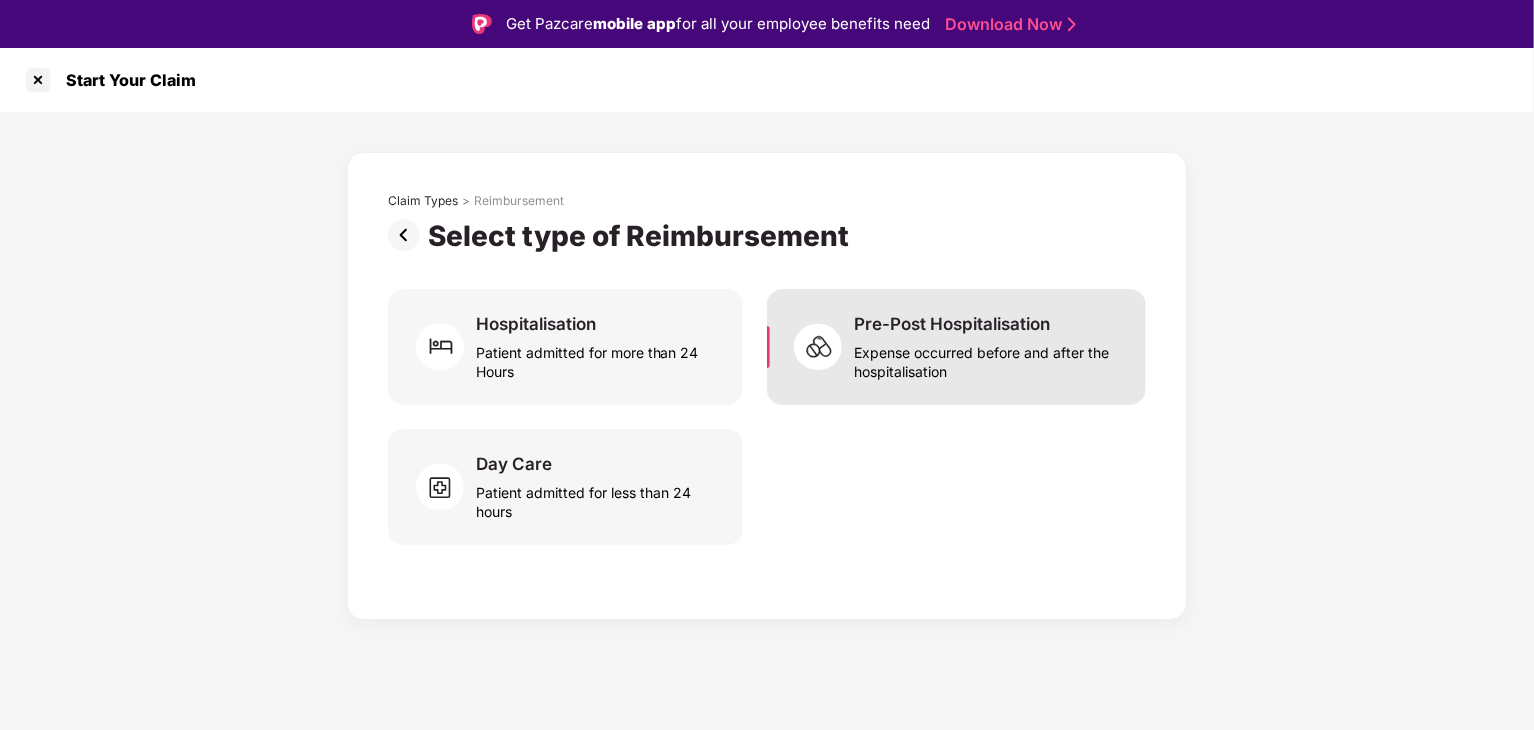 click on "Pre-Post Hospitalisation" at bounding box center [952, 324] 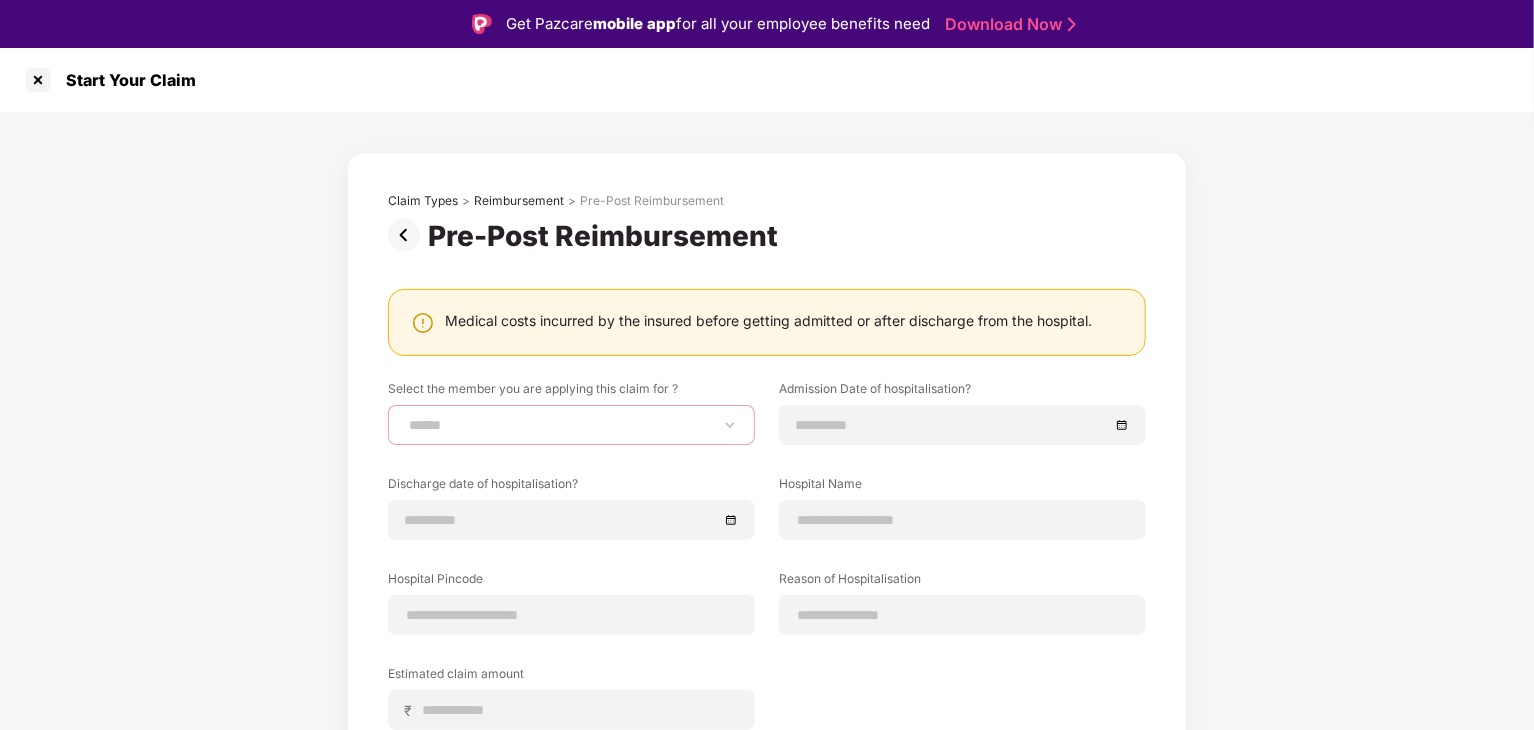 click on "**********" at bounding box center (571, 425) 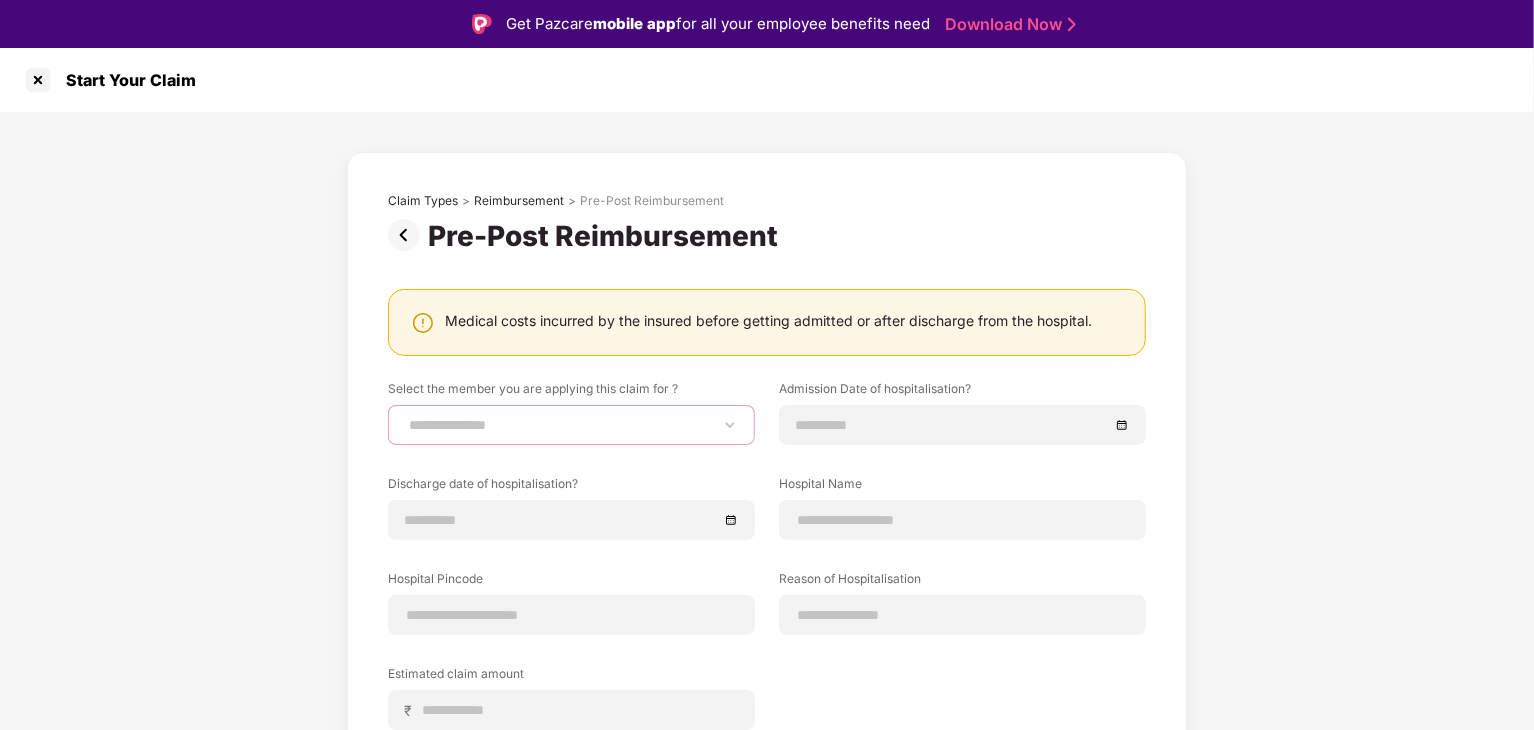 click on "**********" at bounding box center [571, 425] 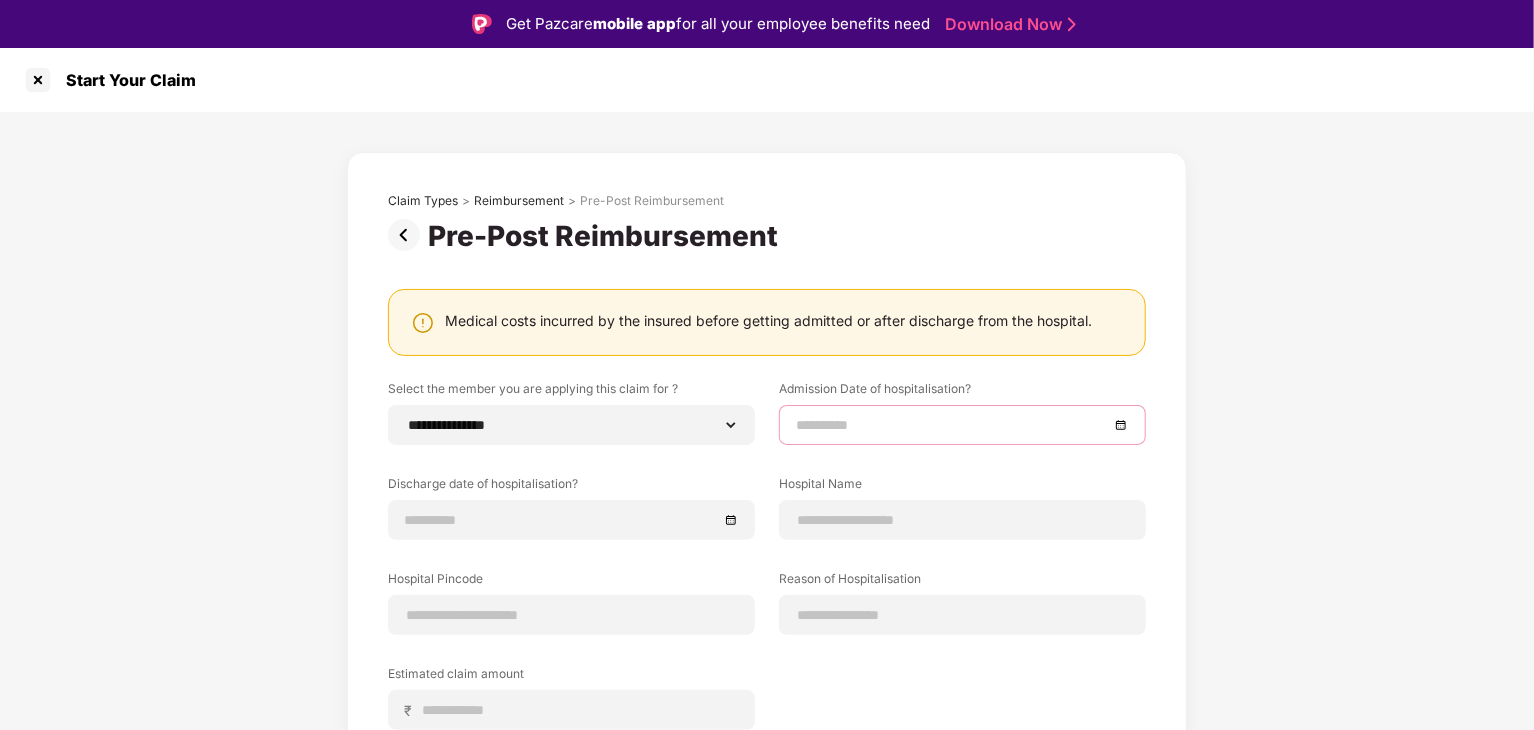 click at bounding box center (952, 425) 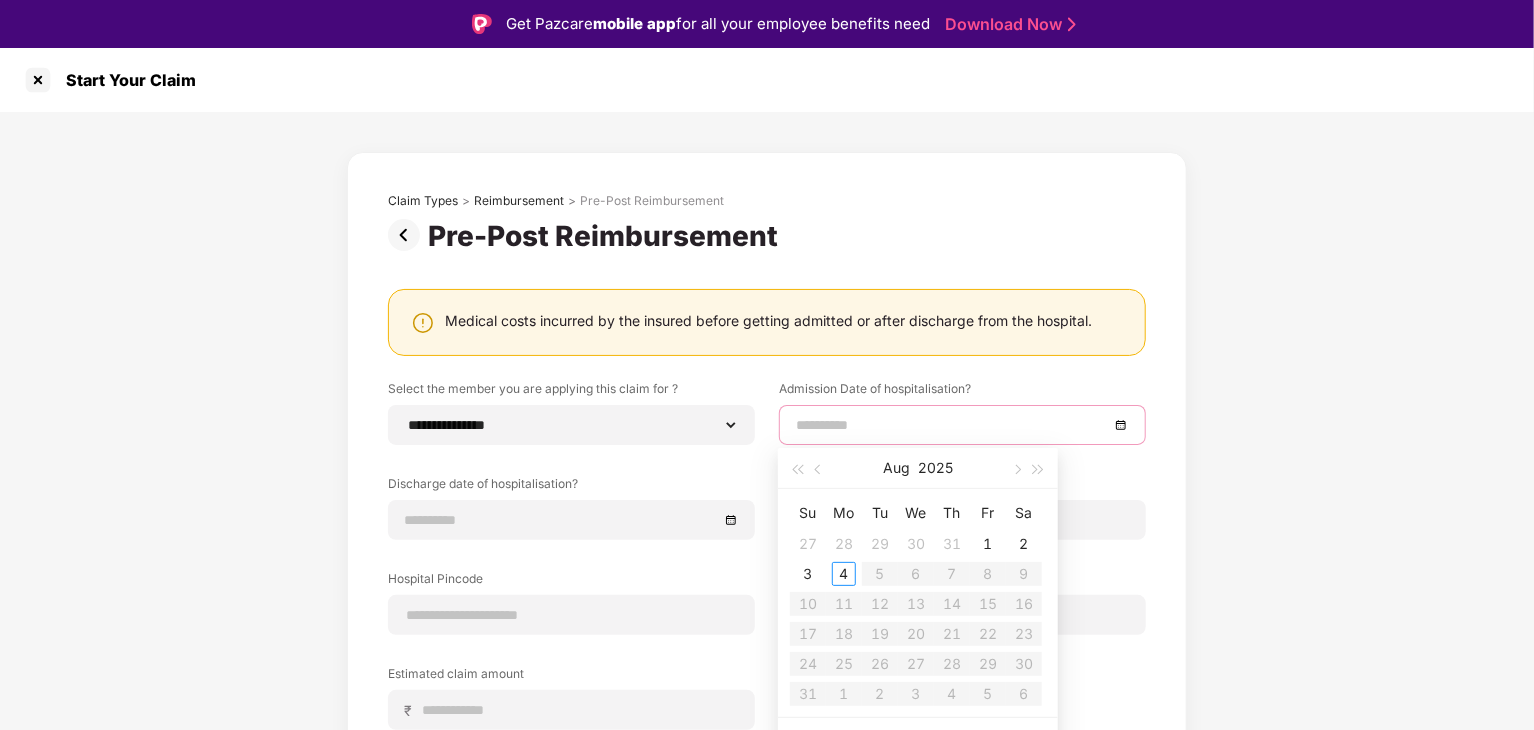 scroll, scrollTop: 48, scrollLeft: 0, axis: vertical 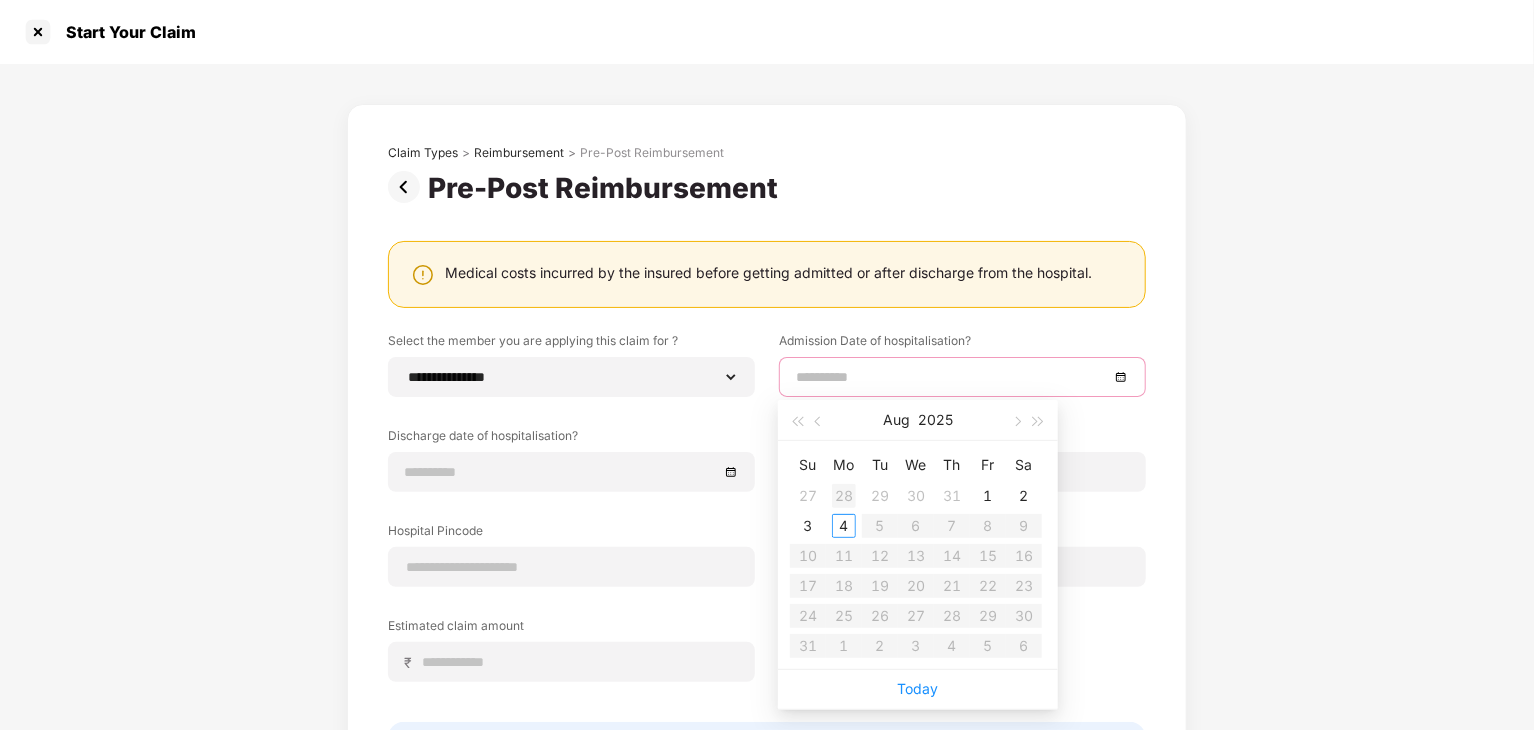 type on "**********" 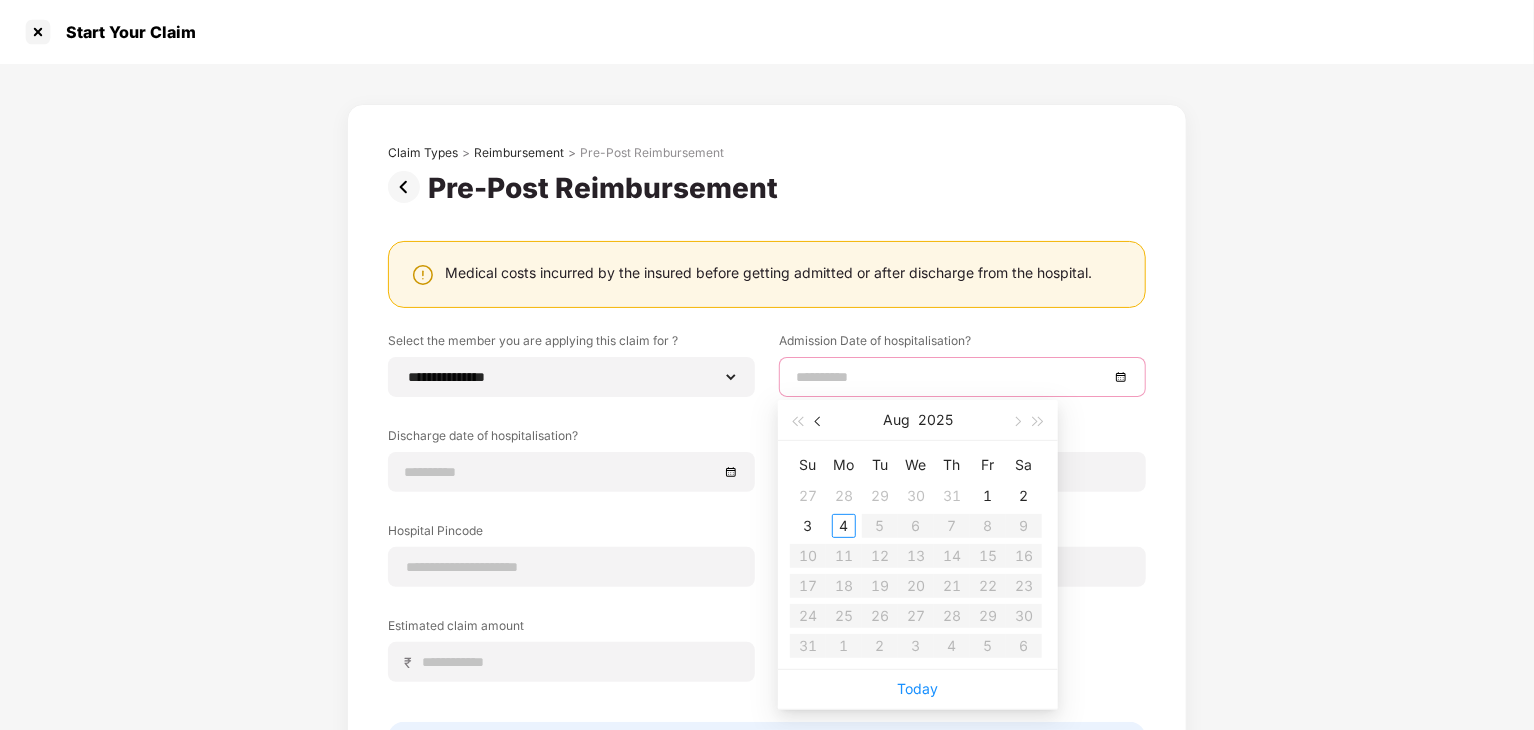click at bounding box center (820, 422) 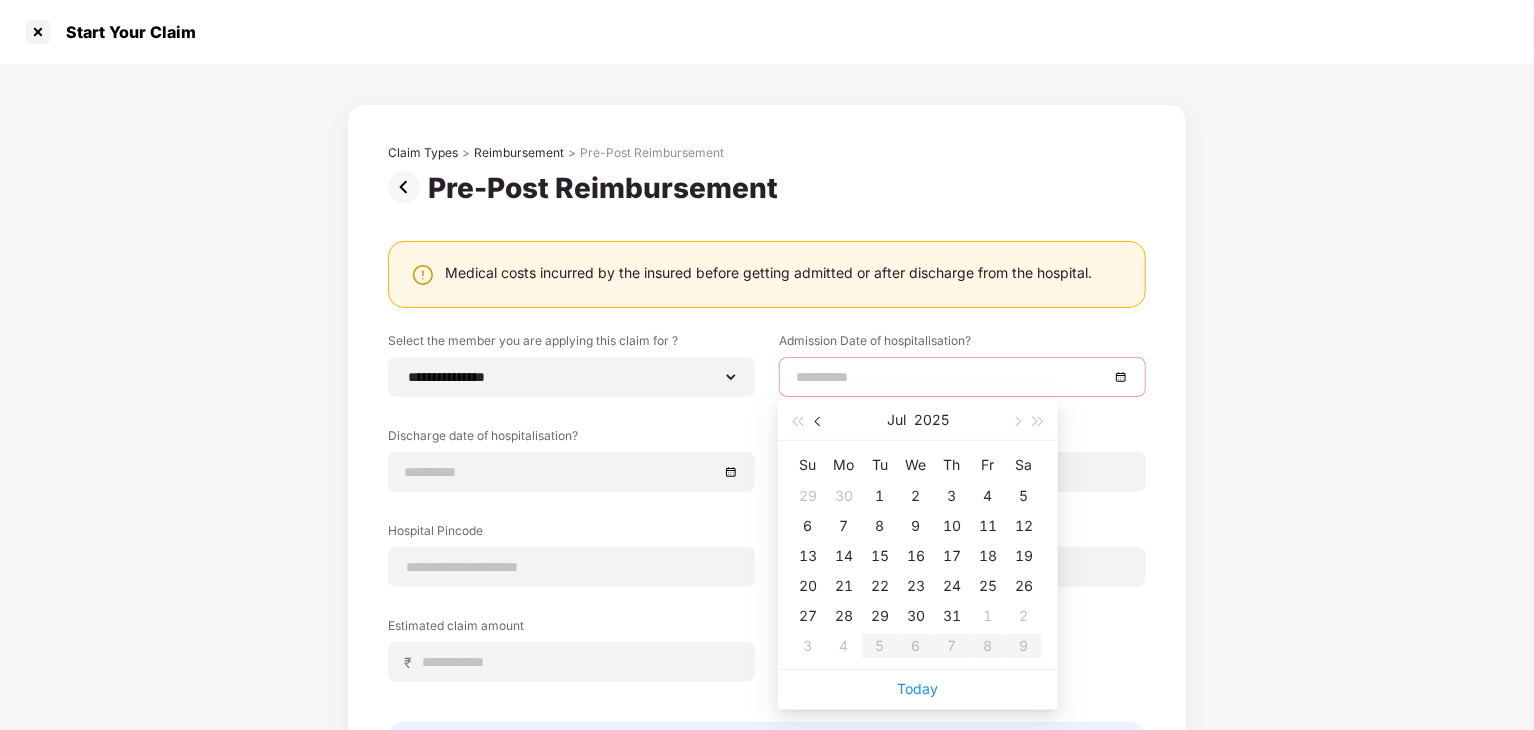 click at bounding box center [820, 422] 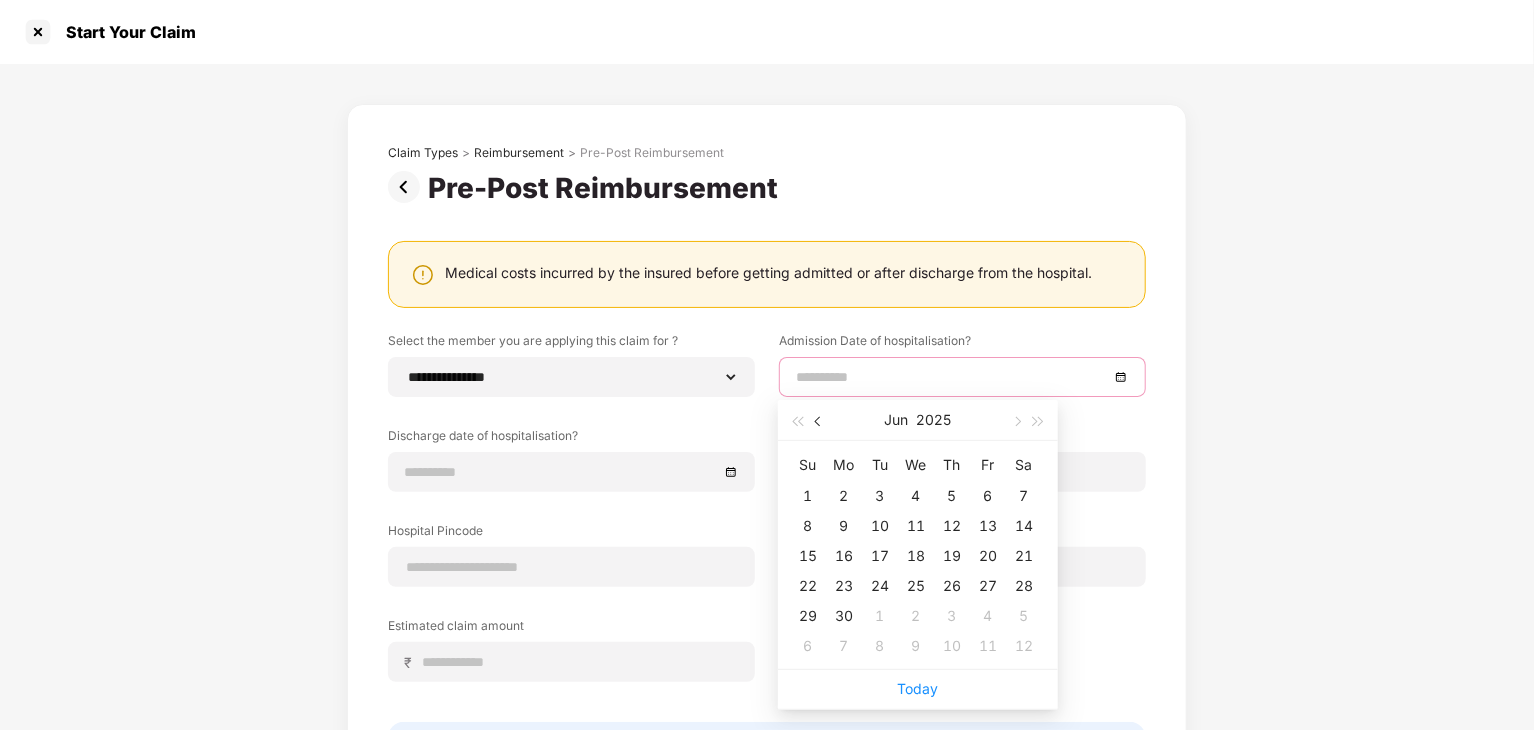 click at bounding box center [820, 422] 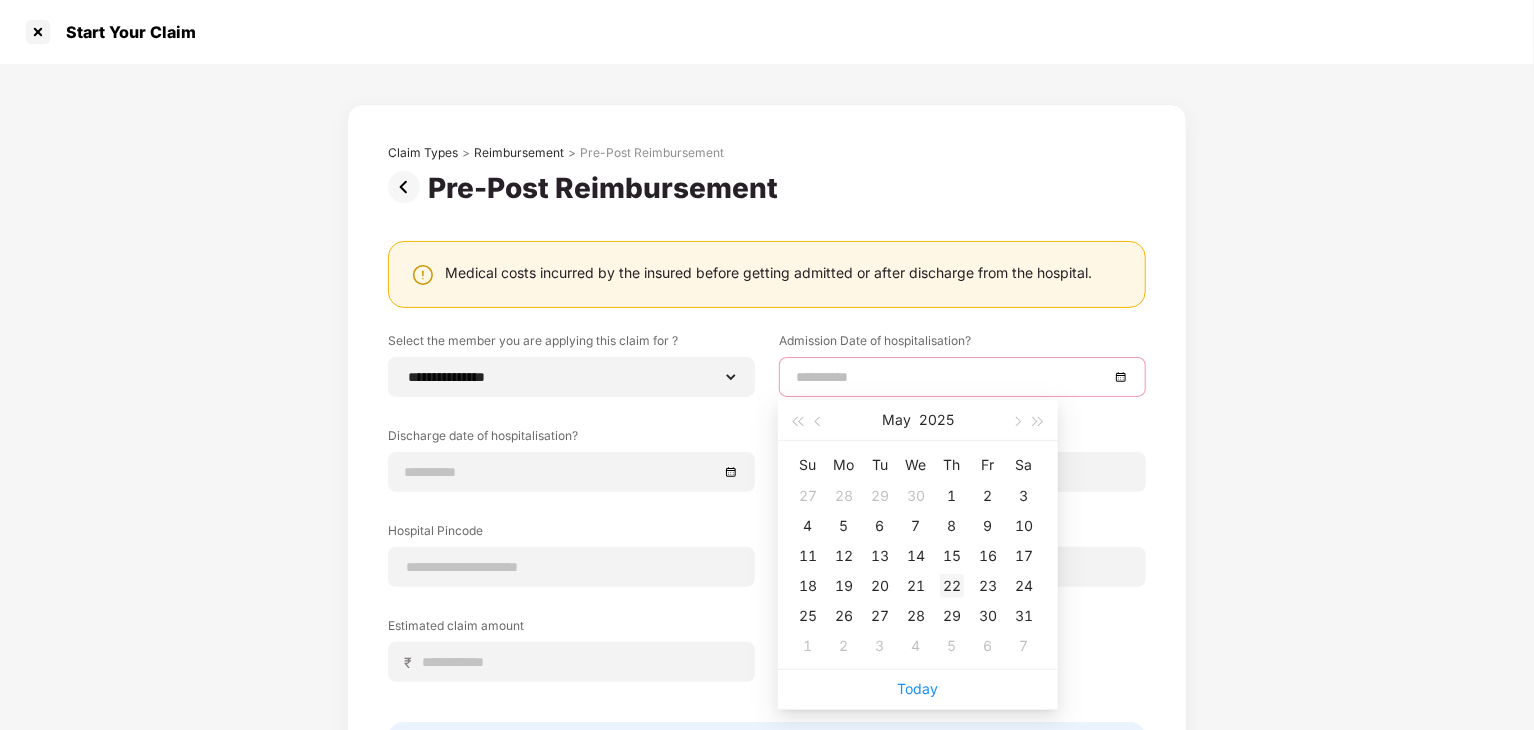 type on "**********" 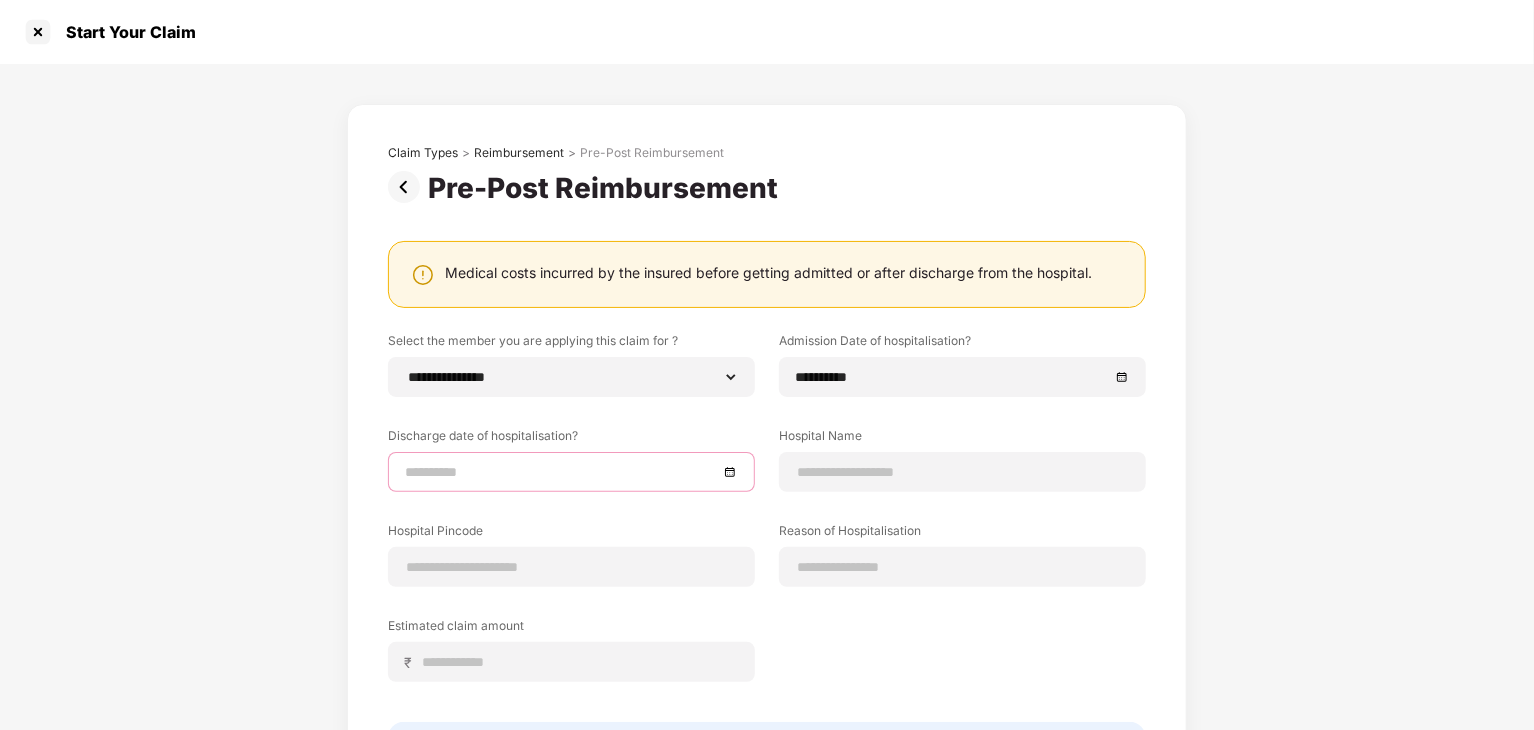 click at bounding box center [561, 472] 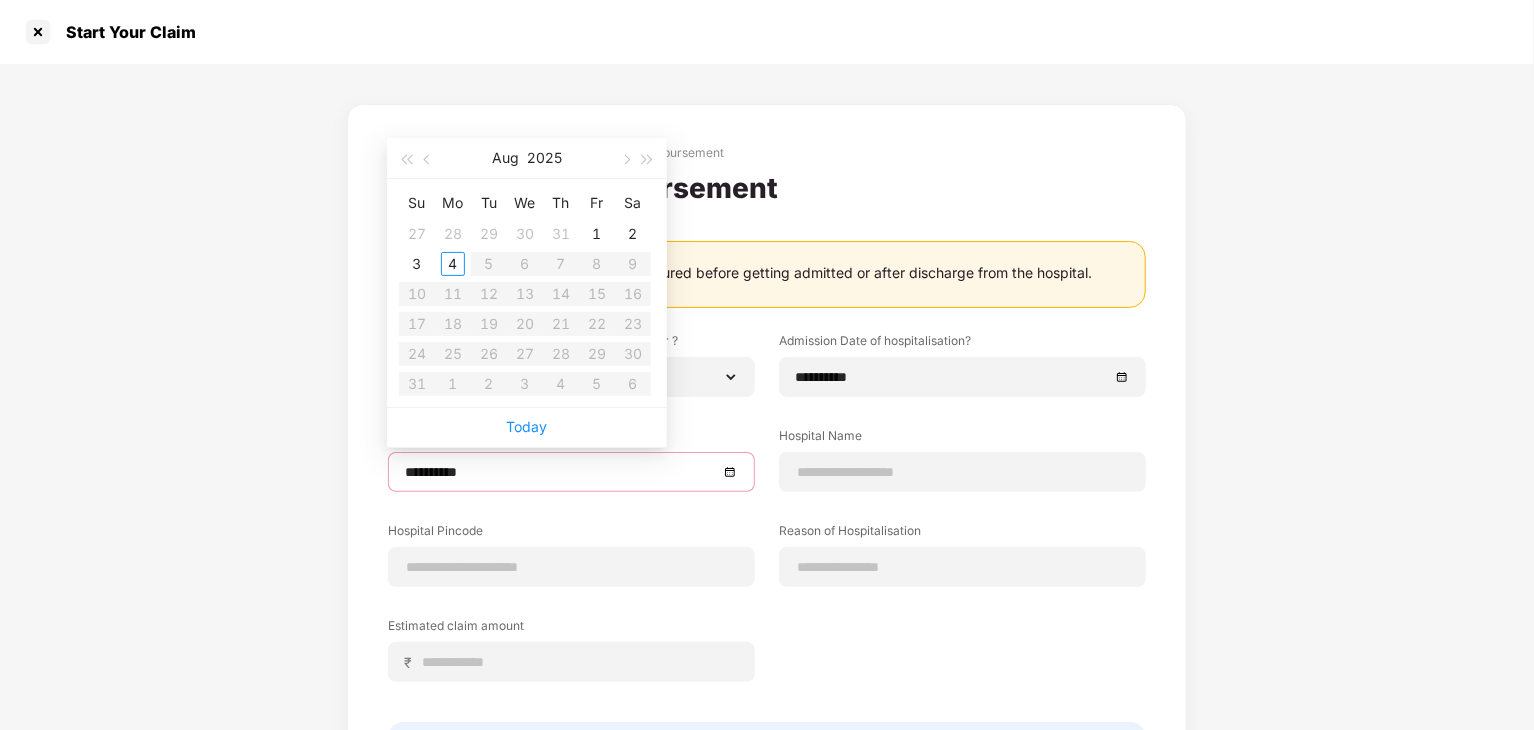 type on "**********" 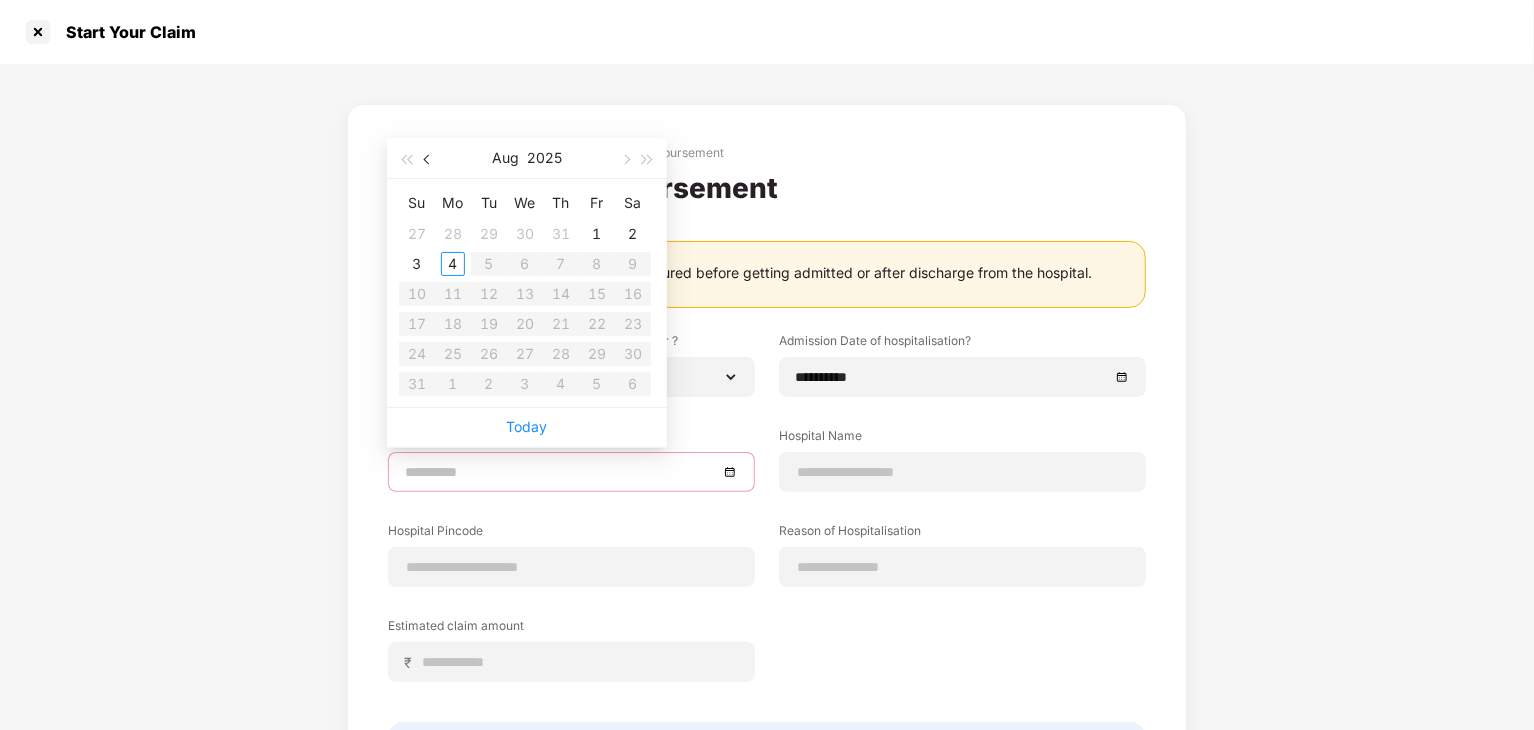 click at bounding box center (428, 158) 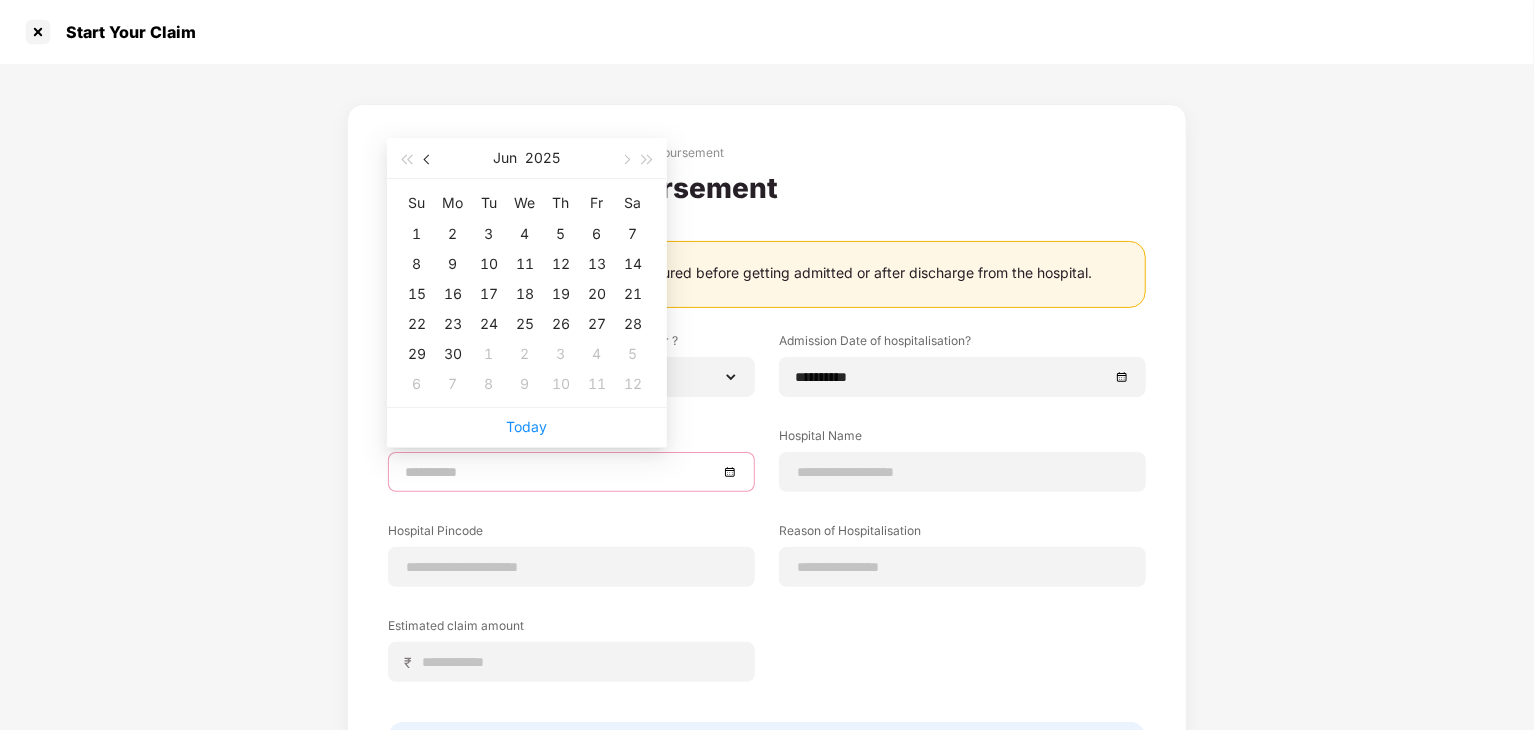click at bounding box center (428, 158) 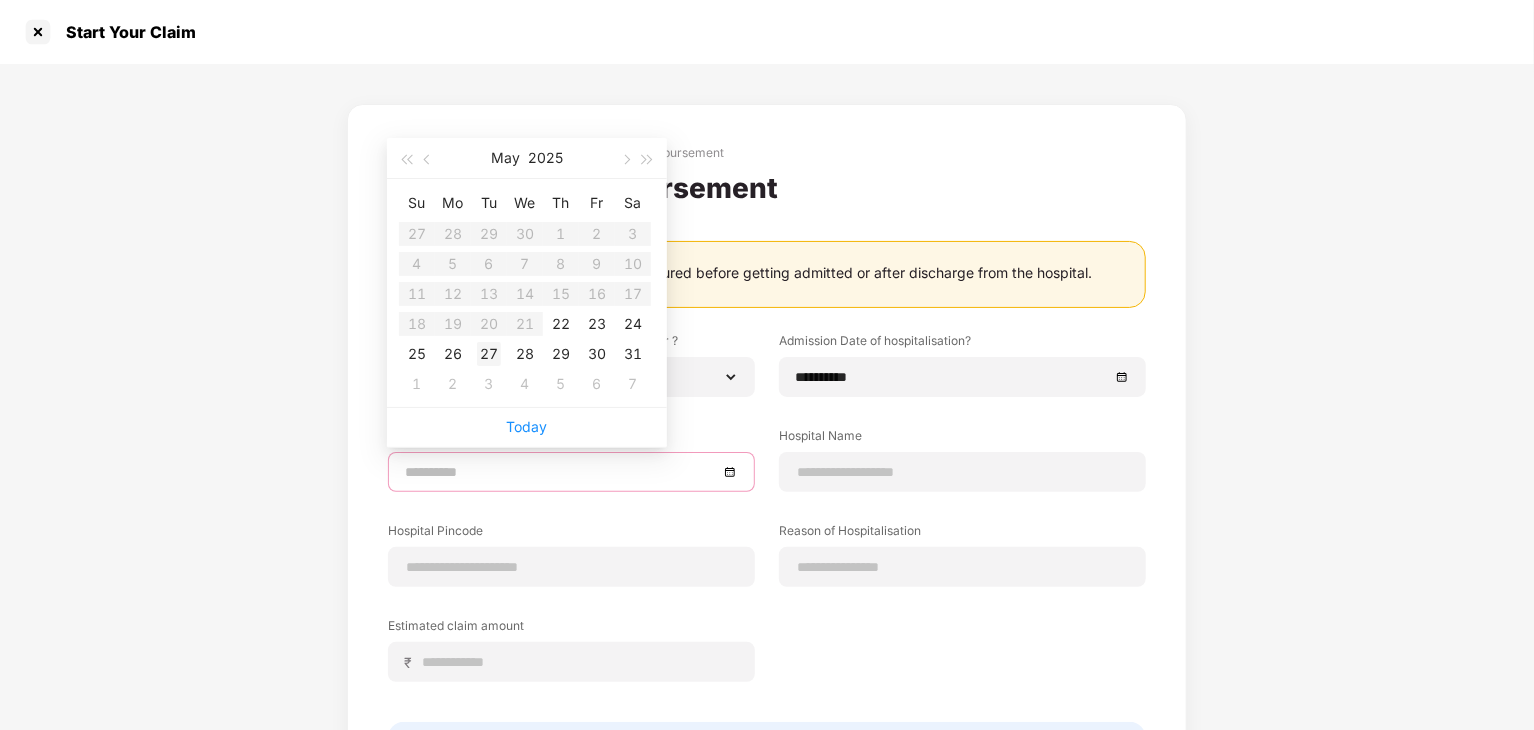 type on "**********" 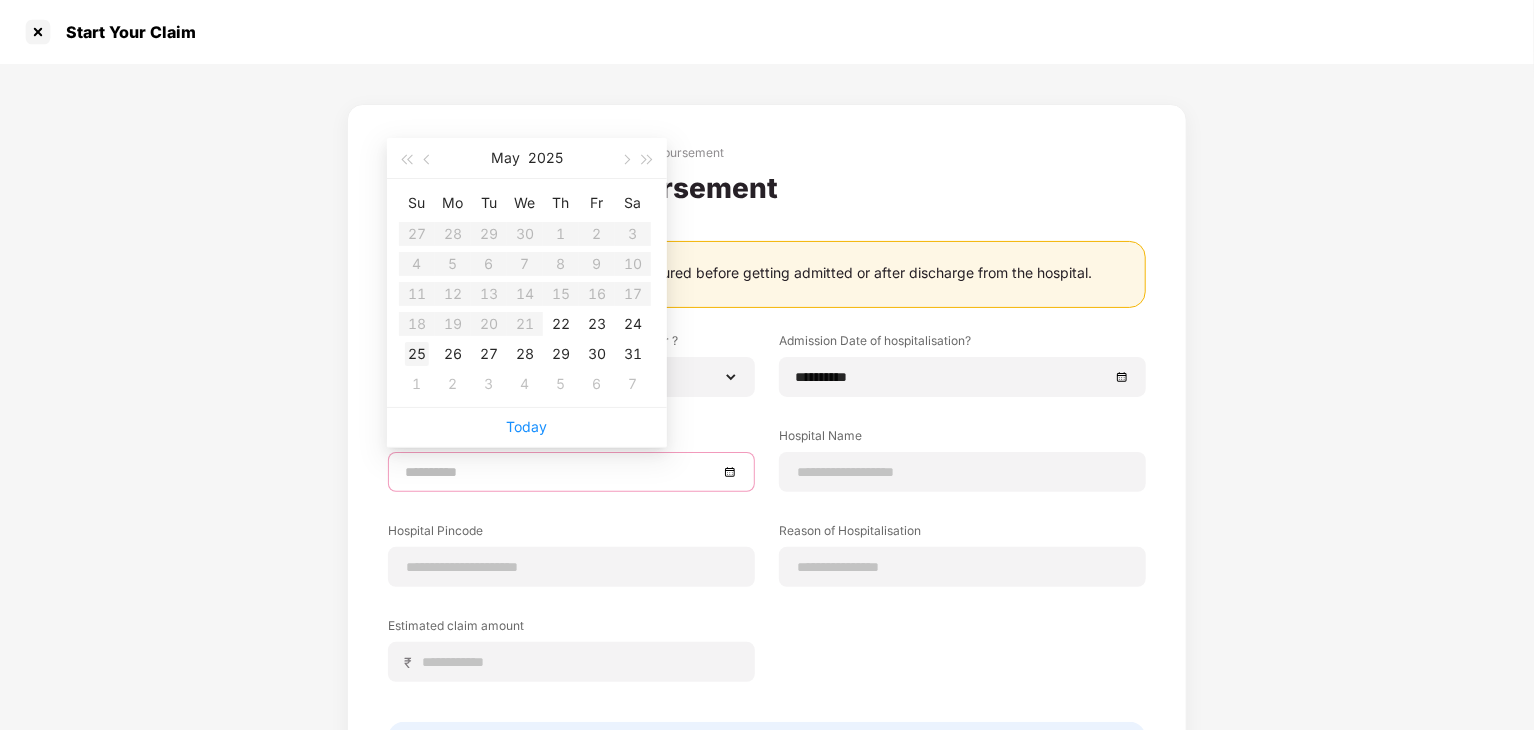 type on "**********" 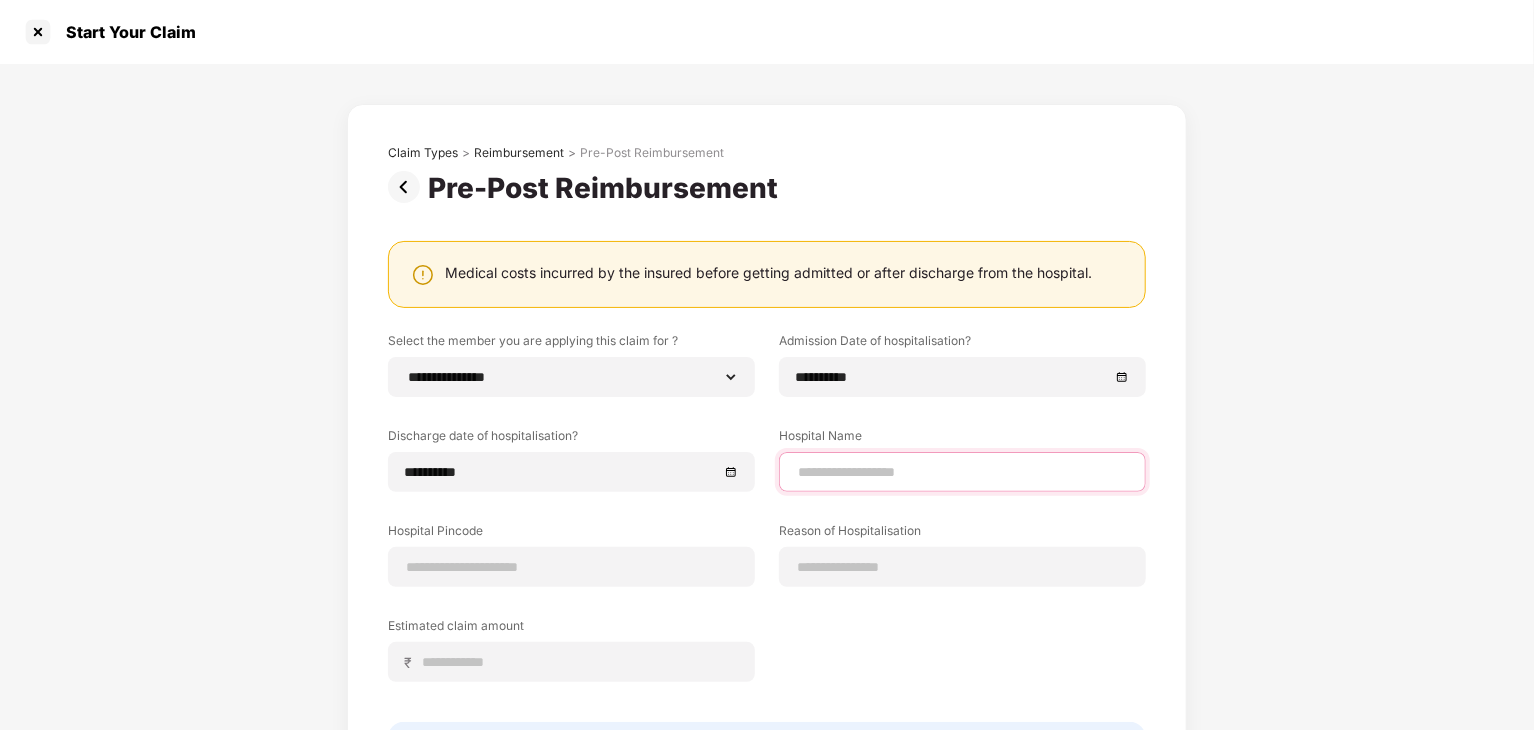 click at bounding box center (962, 472) 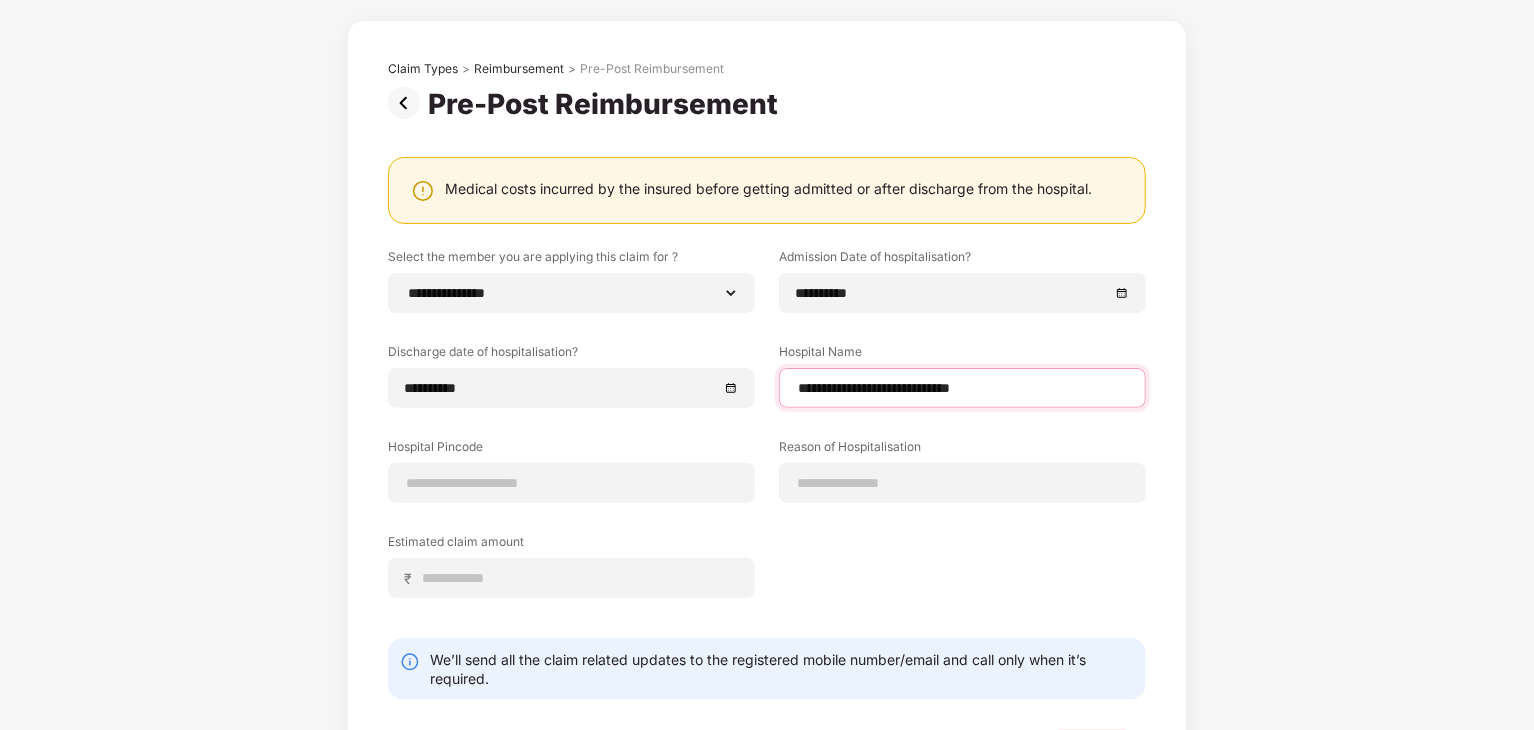 scroll, scrollTop: 88, scrollLeft: 0, axis: vertical 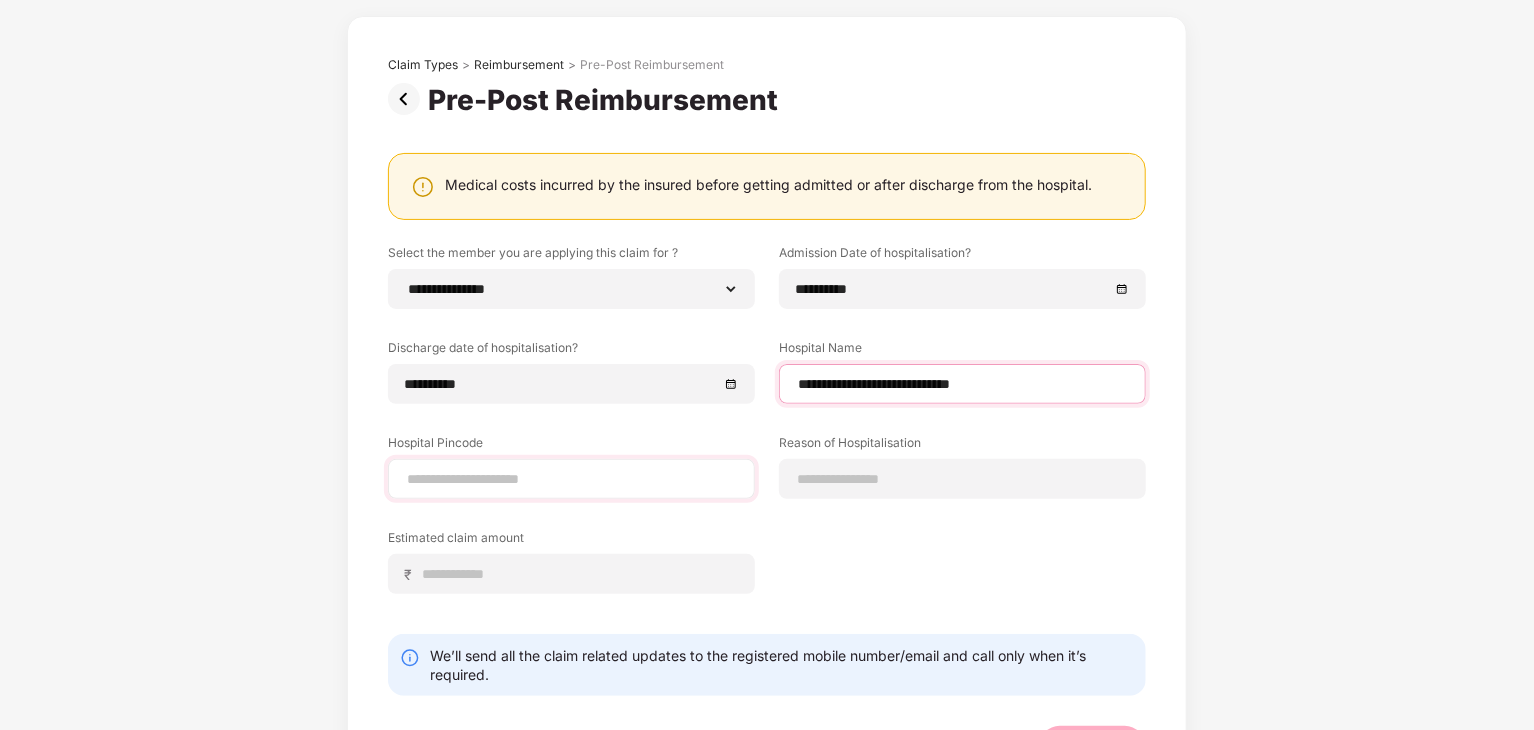 type on "**********" 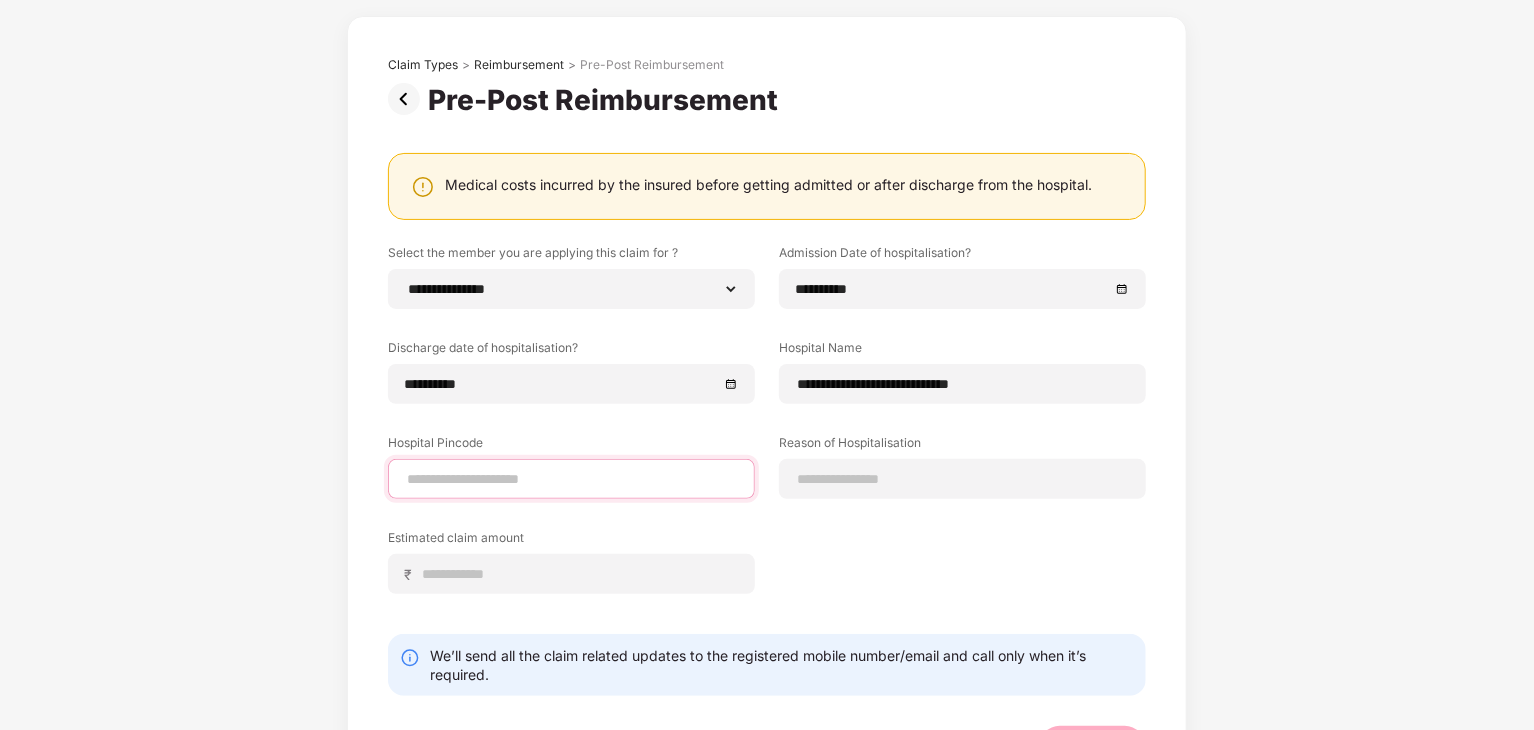 click at bounding box center (571, 479) 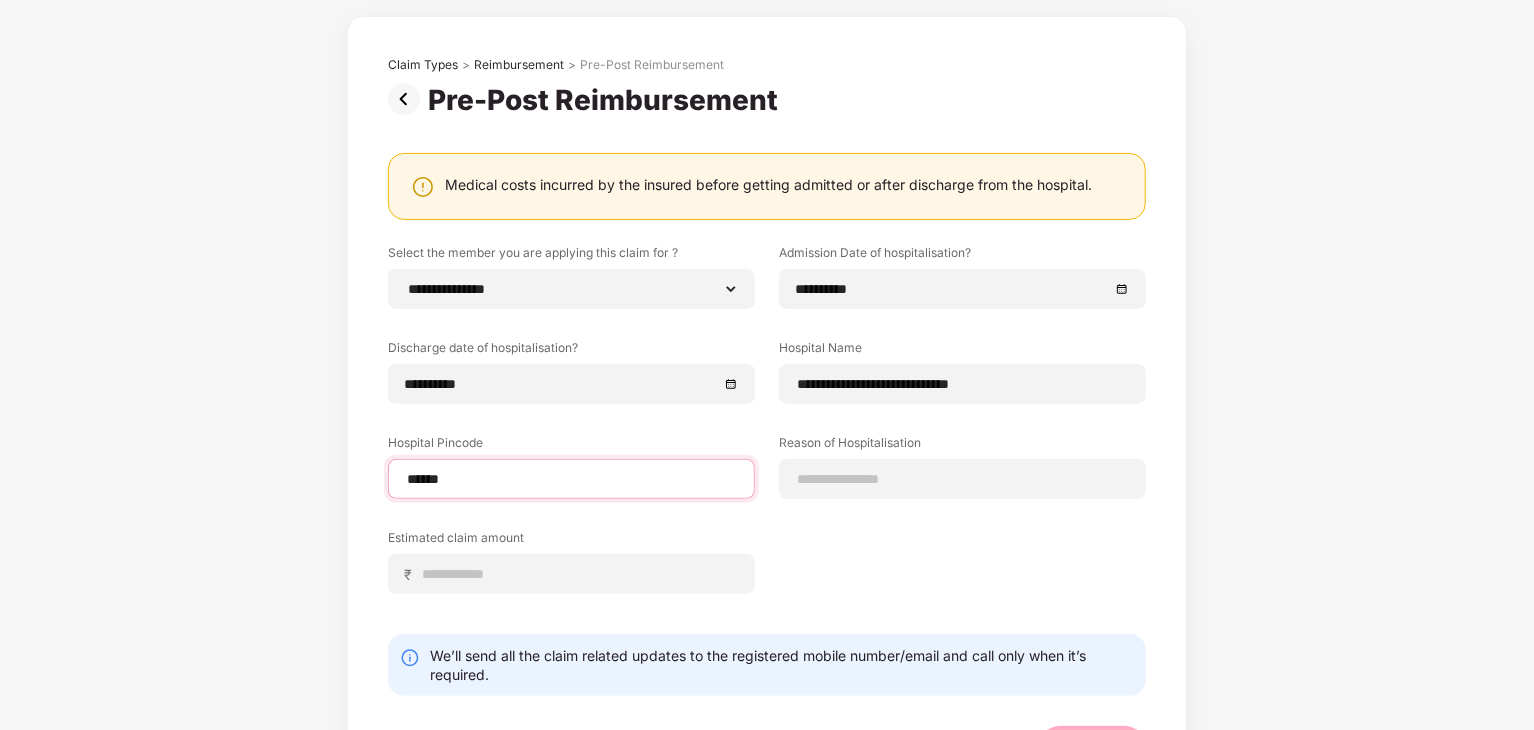 select on "*********" 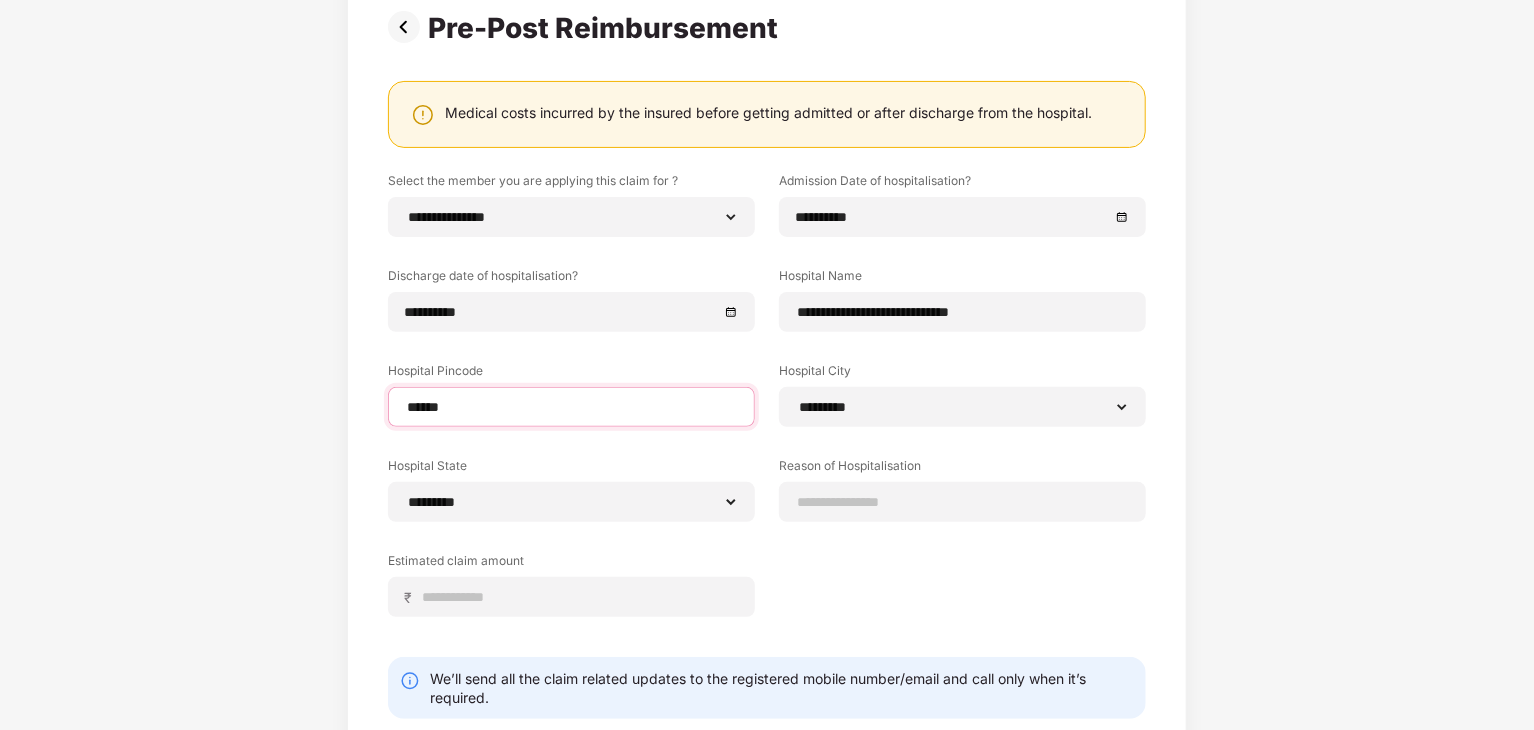 scroll, scrollTop: 160, scrollLeft: 0, axis: vertical 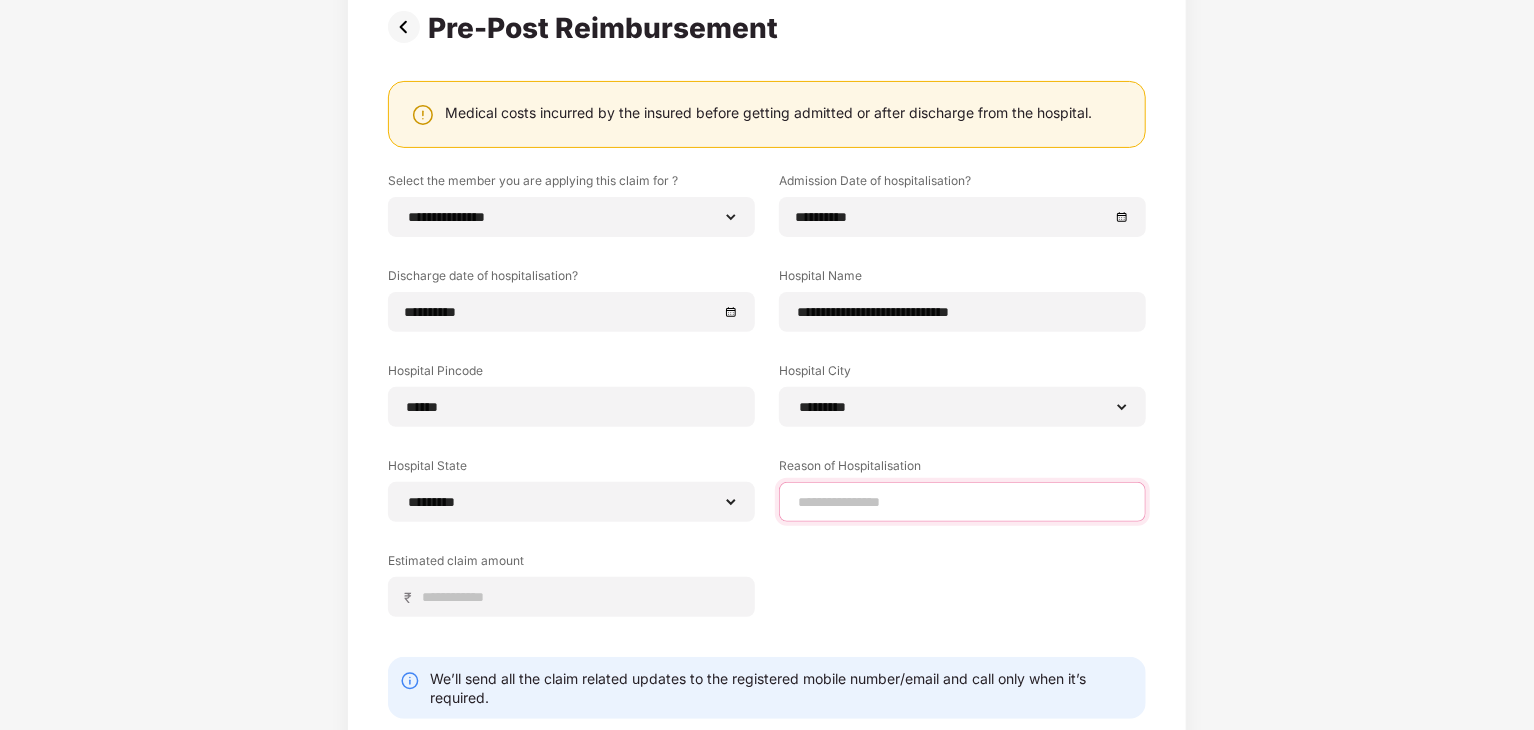click at bounding box center (962, 502) 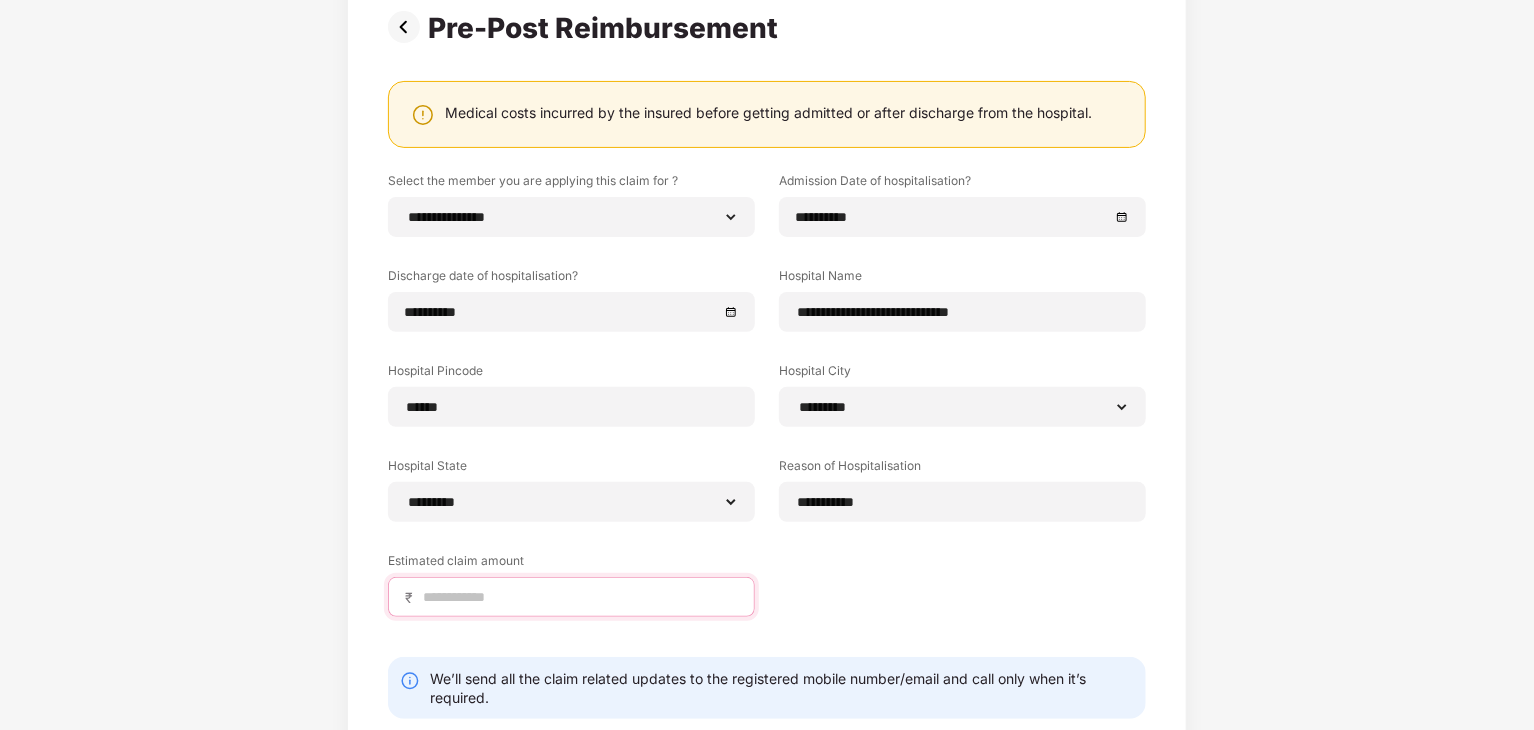 click at bounding box center (579, 597) 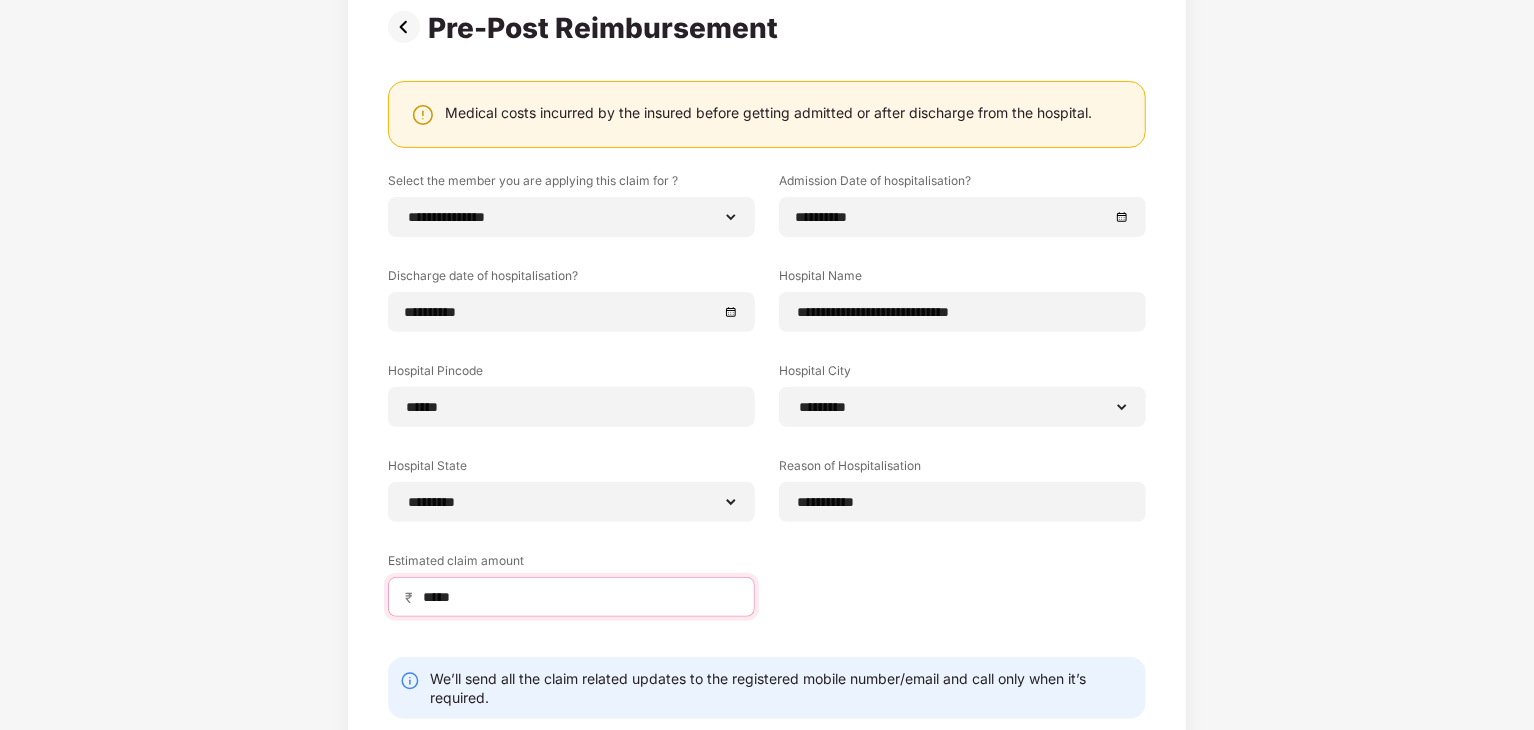 scroll, scrollTop: 272, scrollLeft: 0, axis: vertical 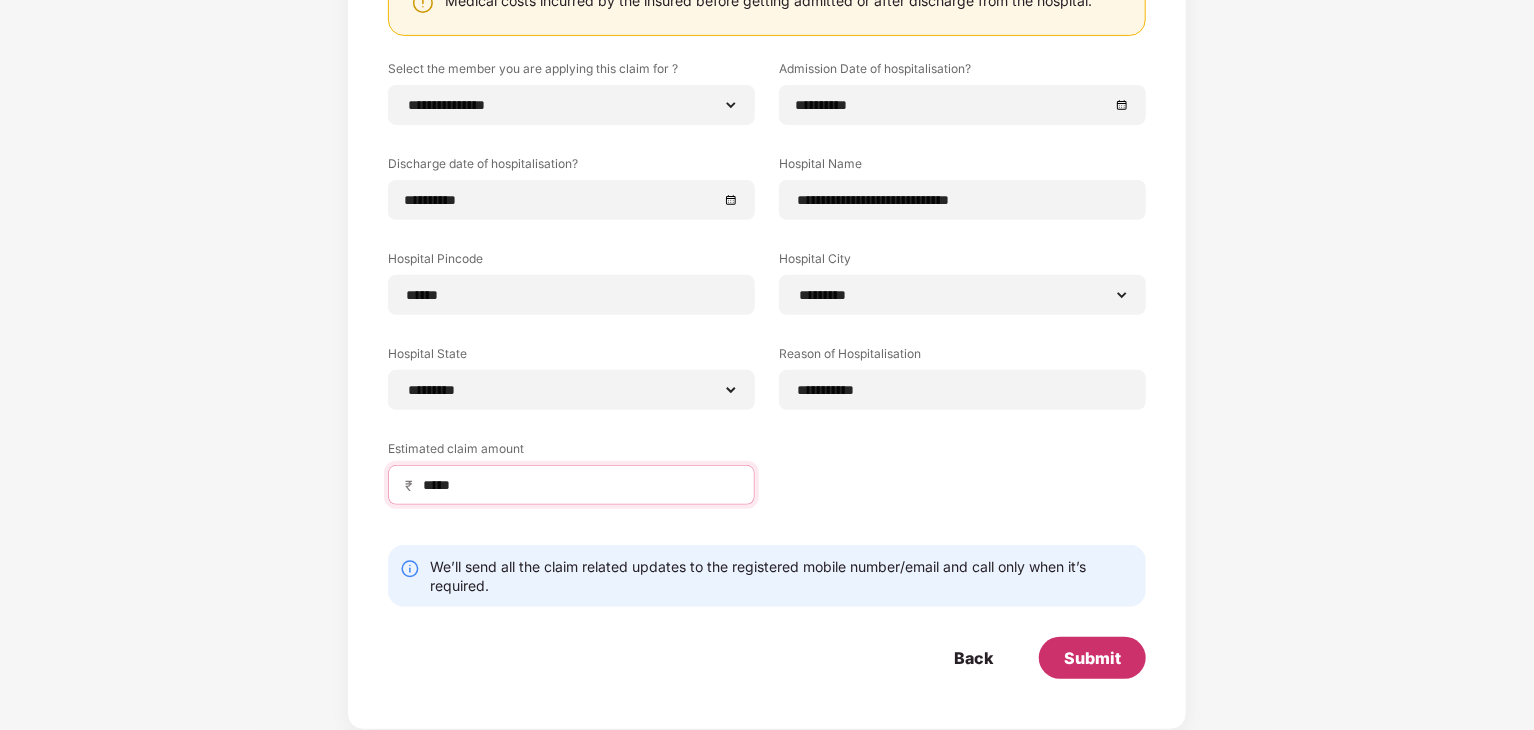 type on "*****" 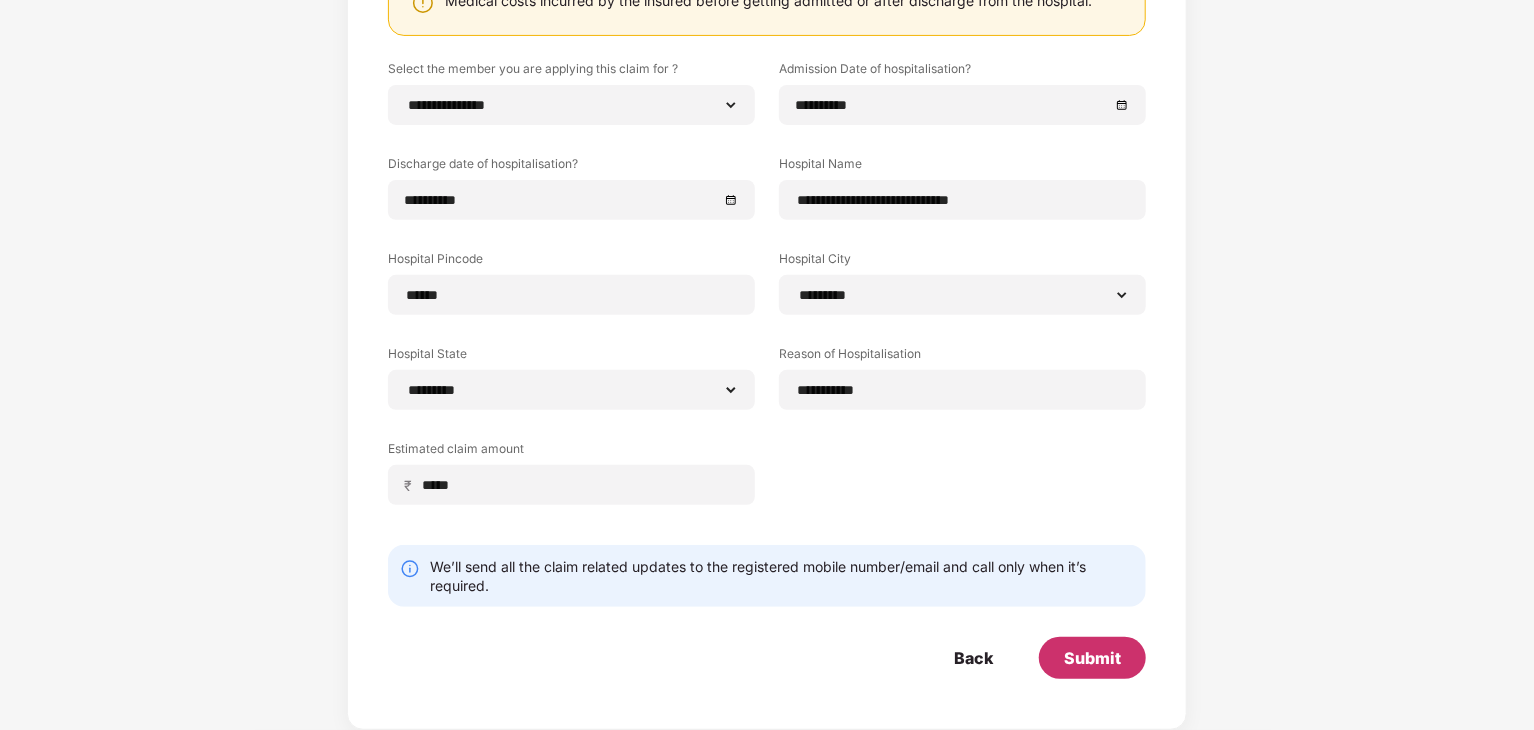 click on "Submit" at bounding box center [1092, 658] 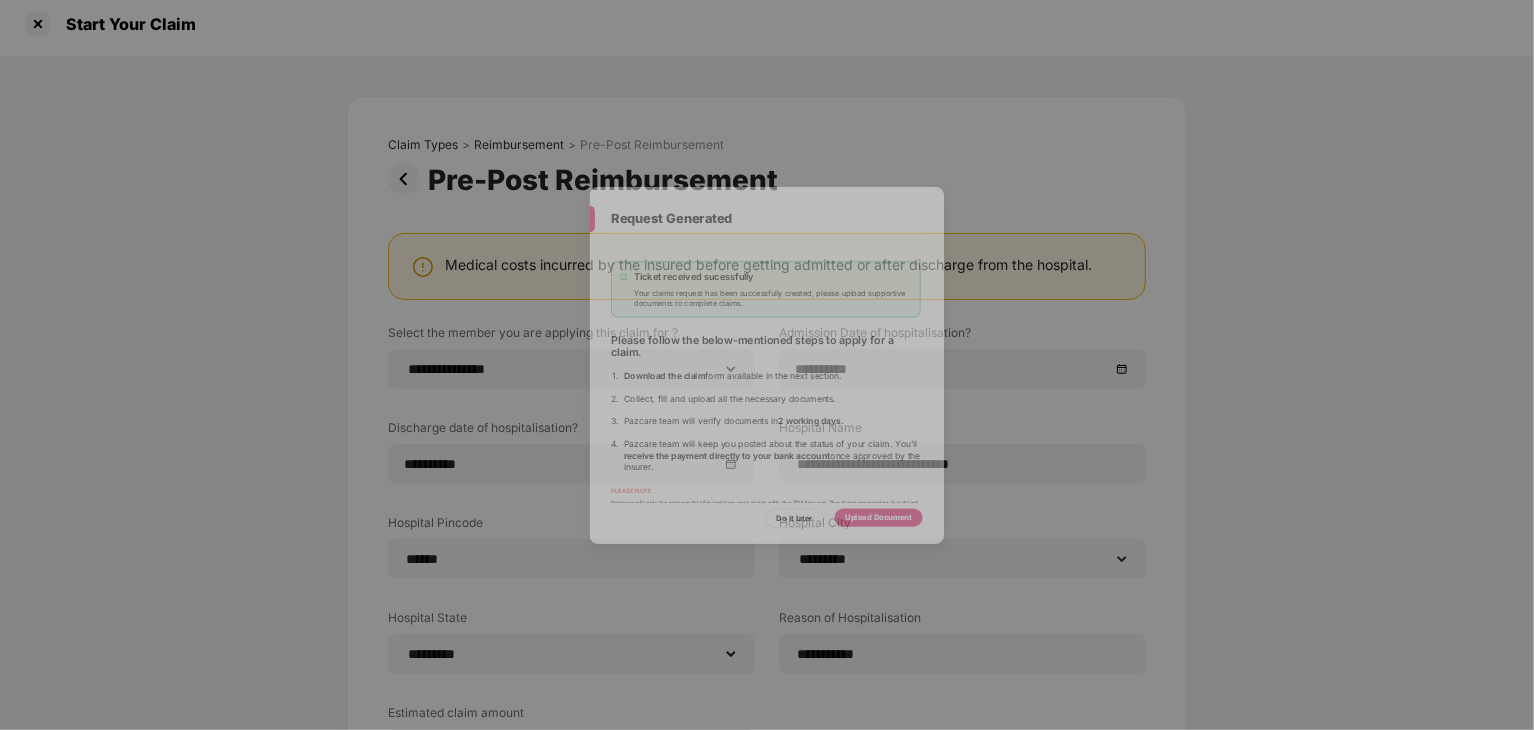 scroll, scrollTop: 8, scrollLeft: 0, axis: vertical 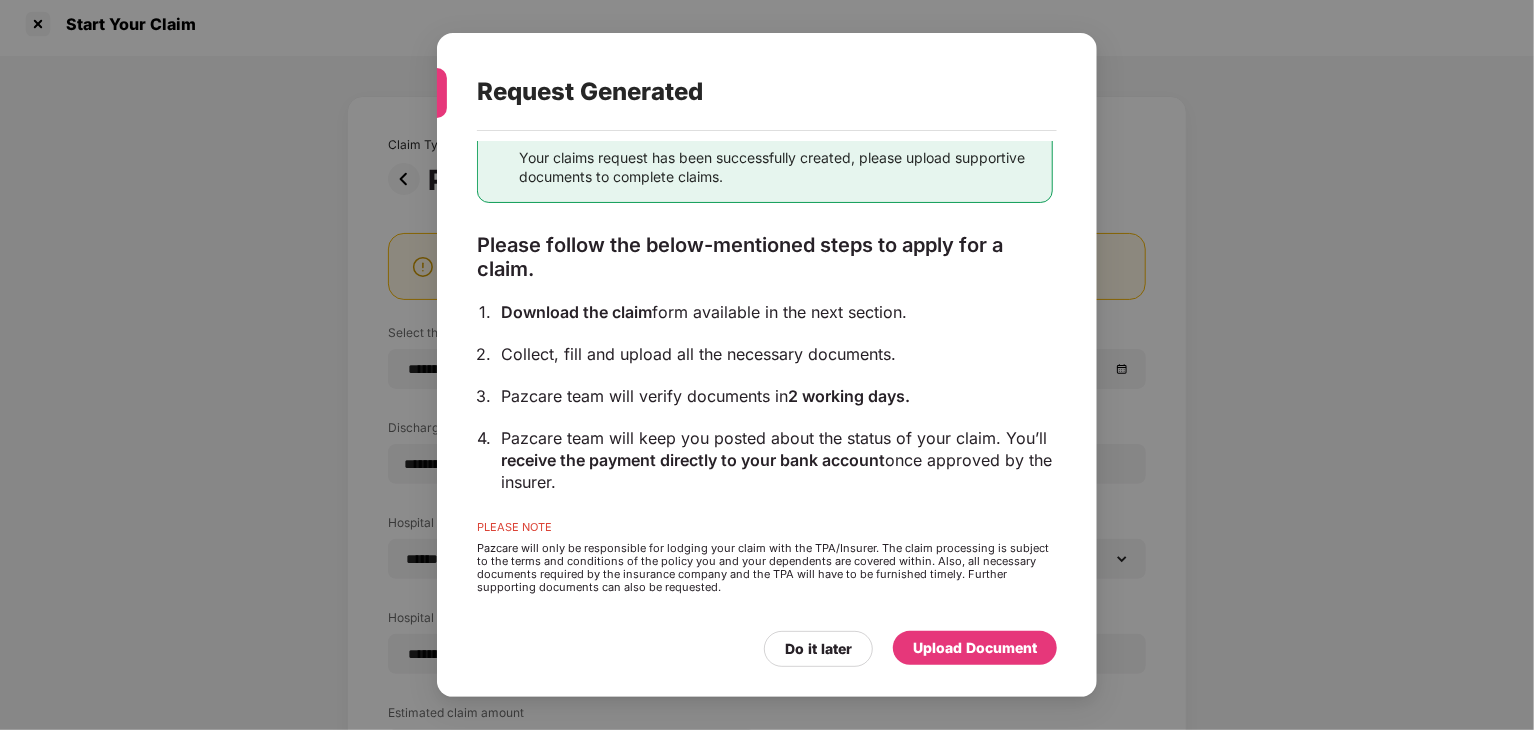 click on "Upload Document" at bounding box center [975, 648] 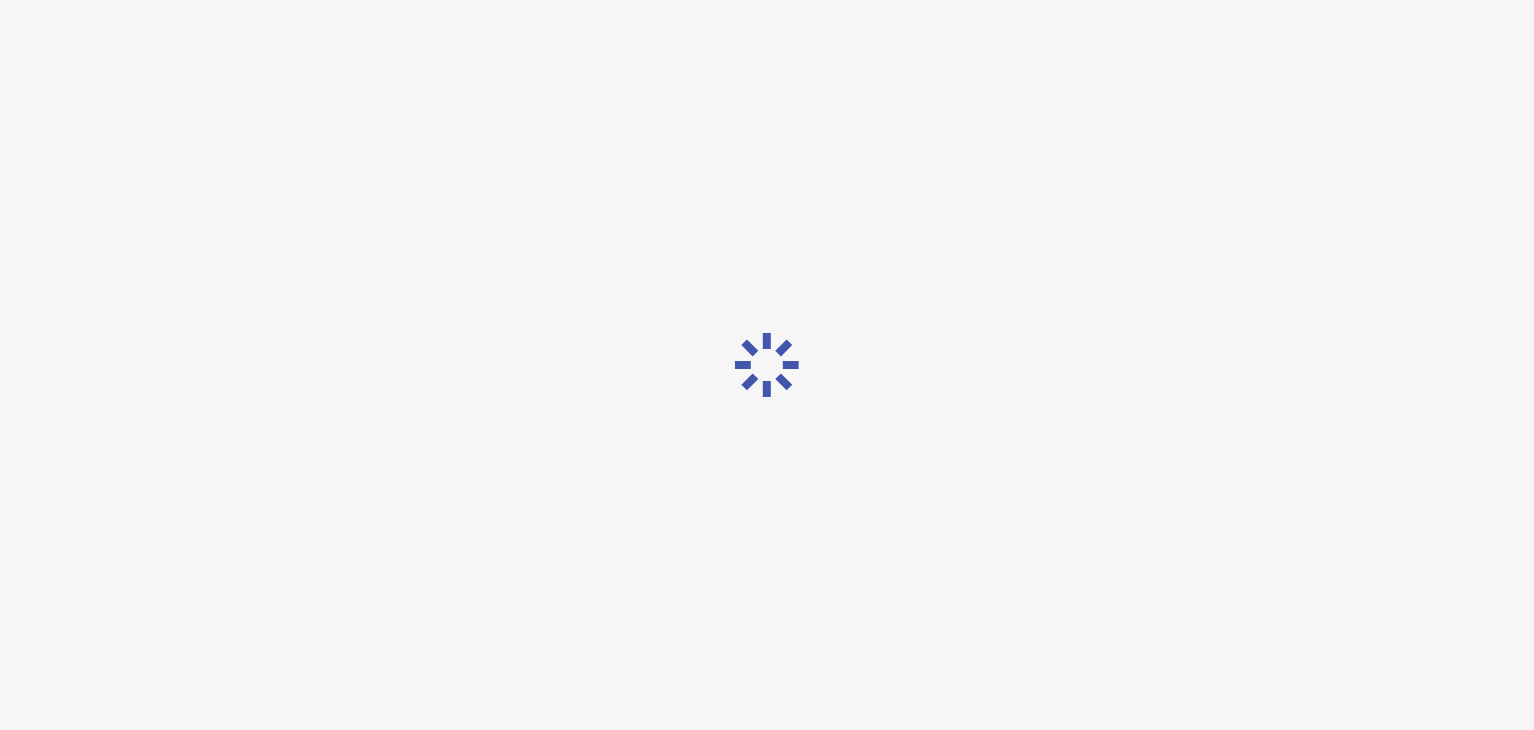 scroll, scrollTop: 0, scrollLeft: 0, axis: both 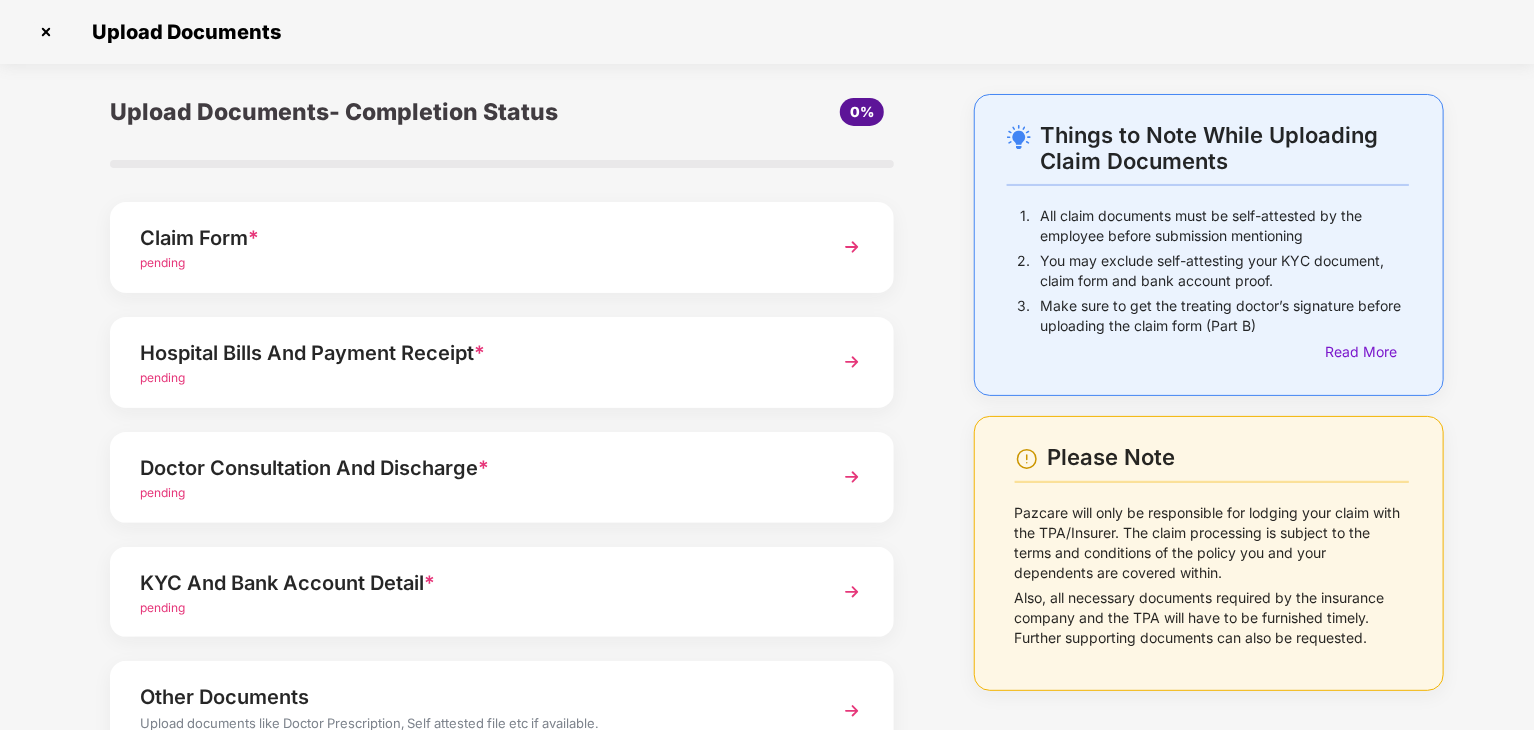 click on "Claim Form *" at bounding box center (471, 238) 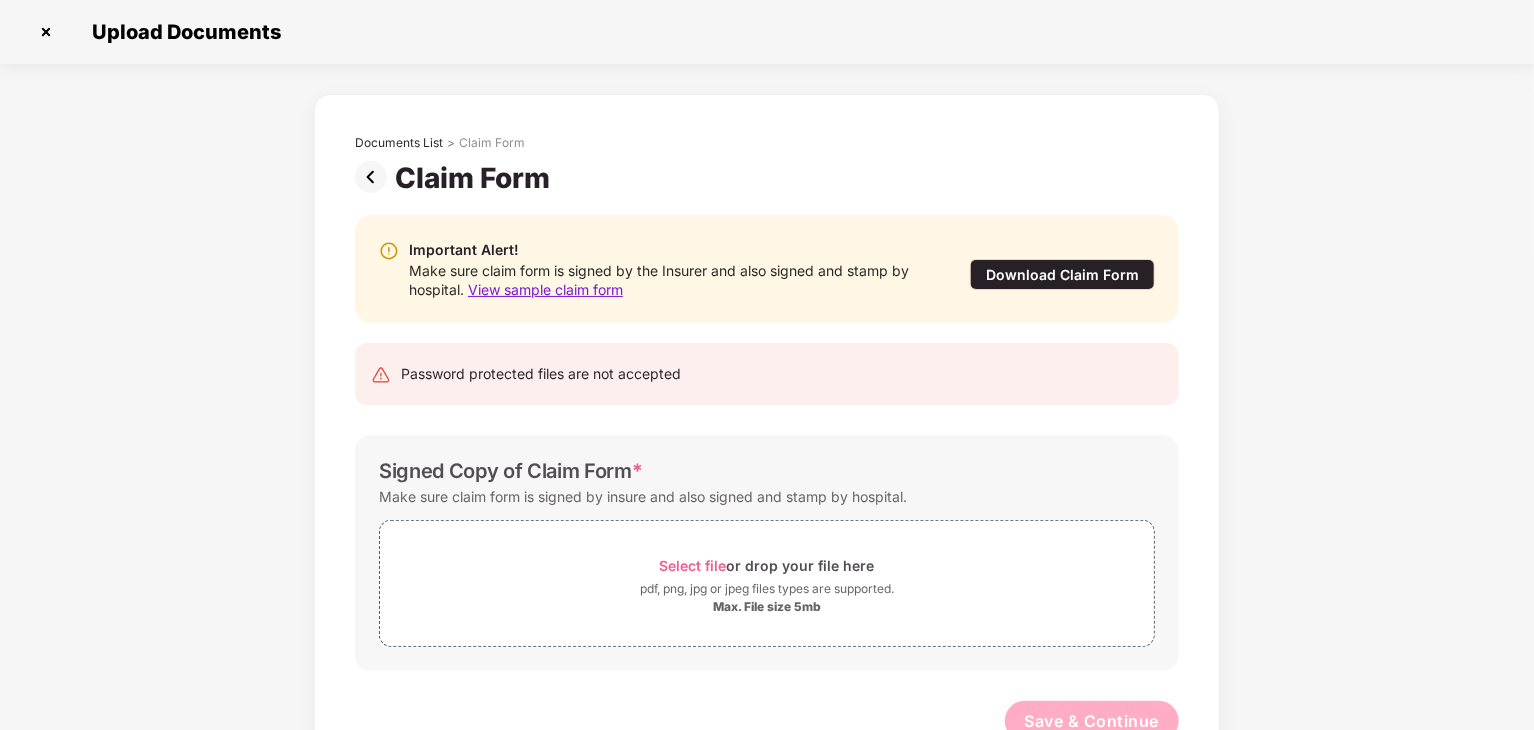 scroll, scrollTop: 0, scrollLeft: 0, axis: both 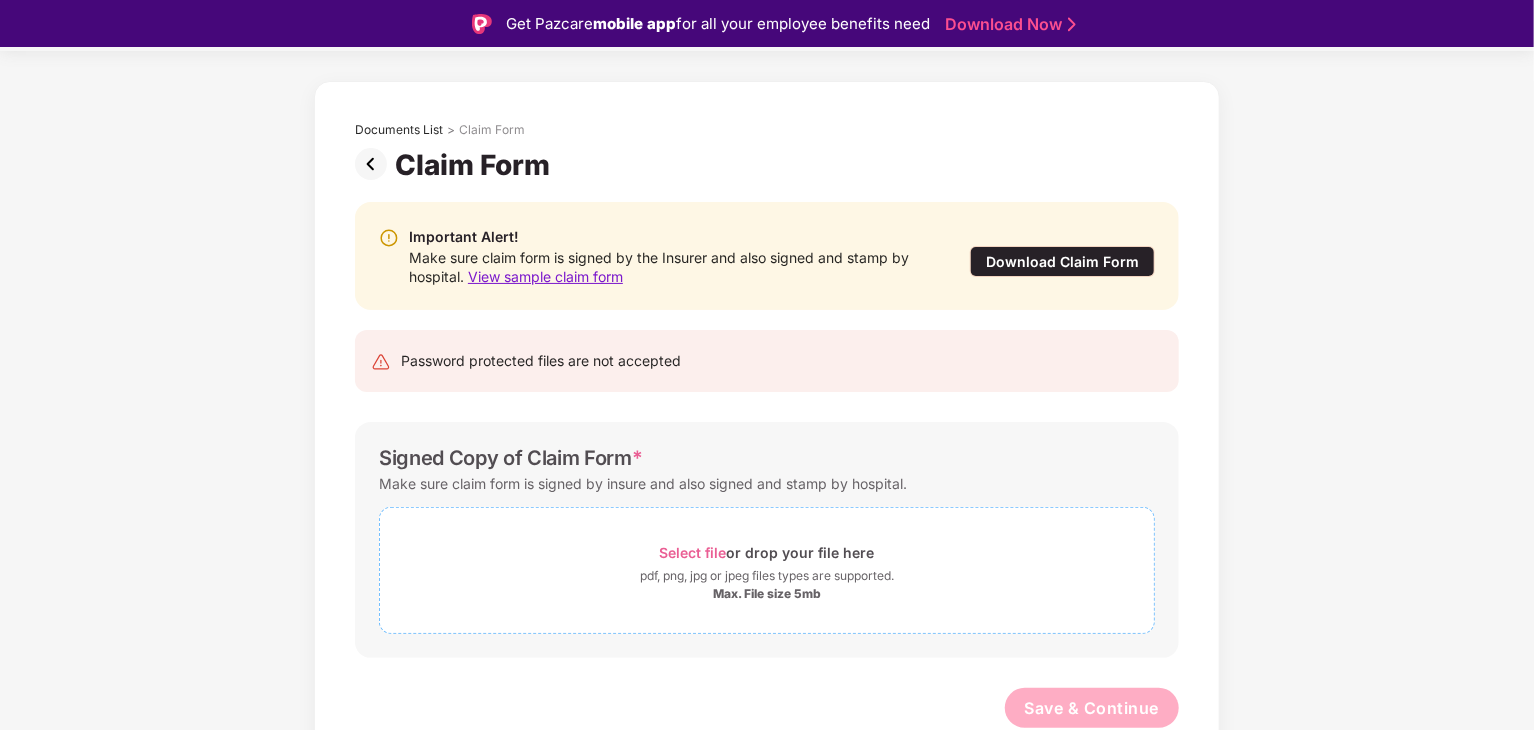 click on "Select file" at bounding box center [693, 552] 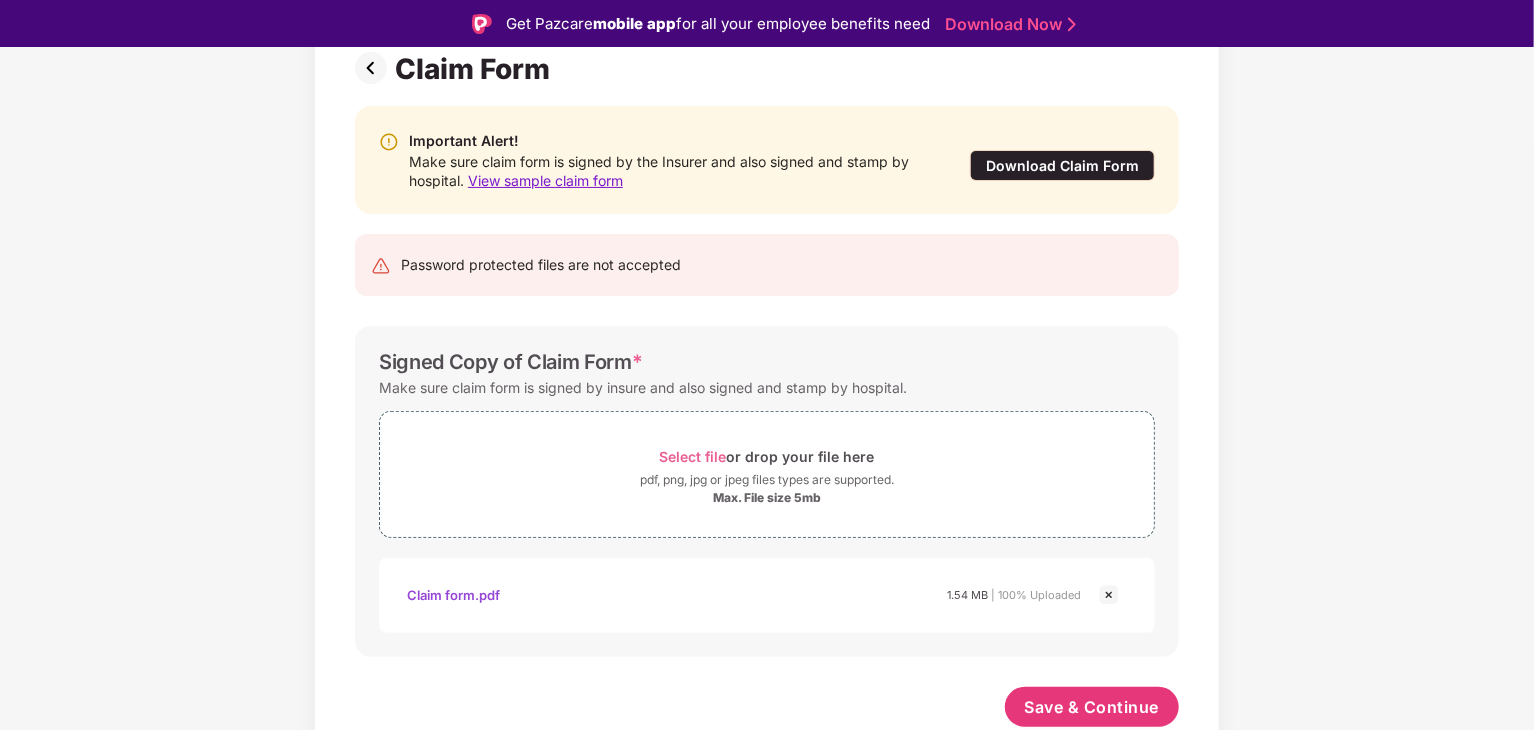 scroll, scrollTop: 156, scrollLeft: 0, axis: vertical 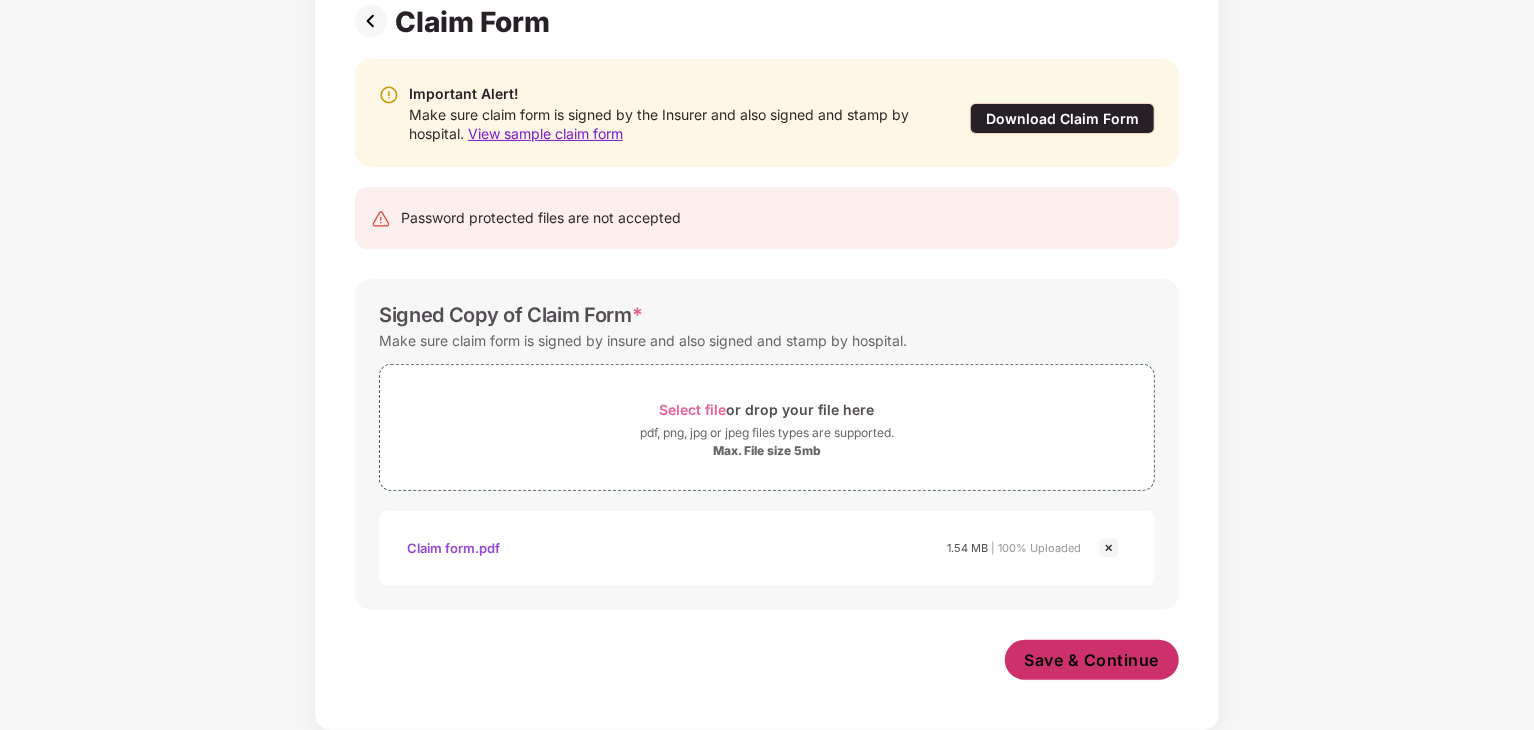 click on "Save & Continue" at bounding box center [1092, 660] 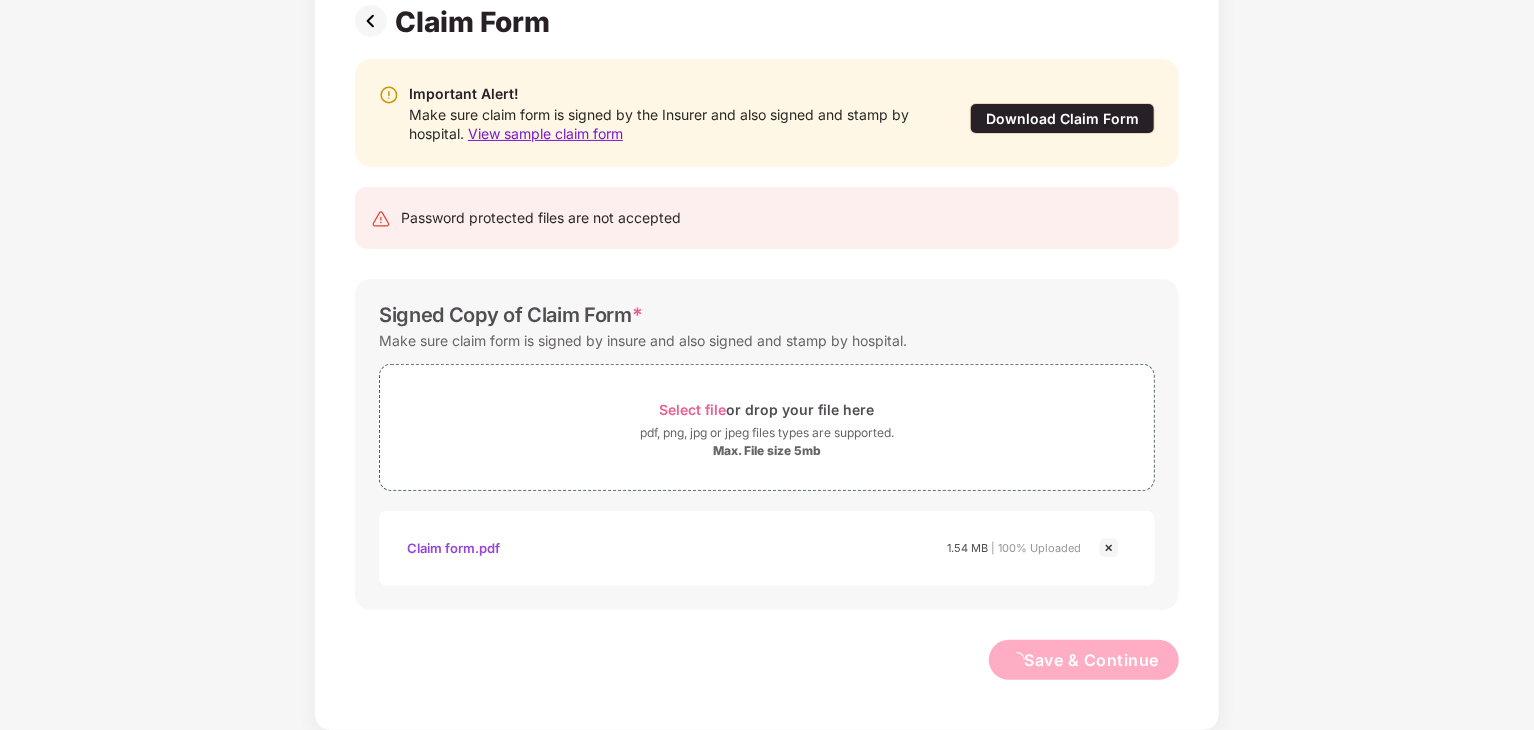 scroll, scrollTop: 0, scrollLeft: 0, axis: both 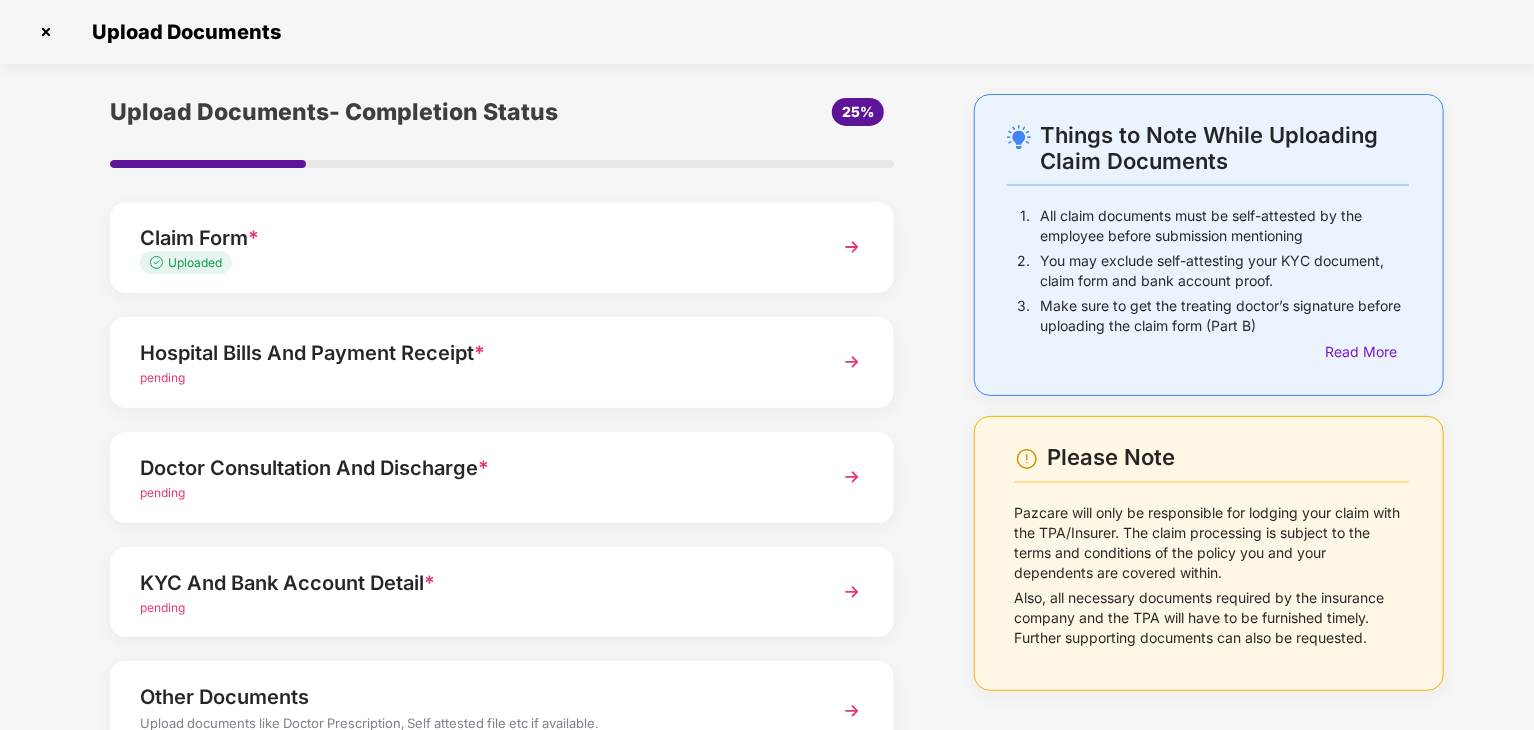 click on "Hospital Bills And Payment Receipt * pending" at bounding box center [502, 362] 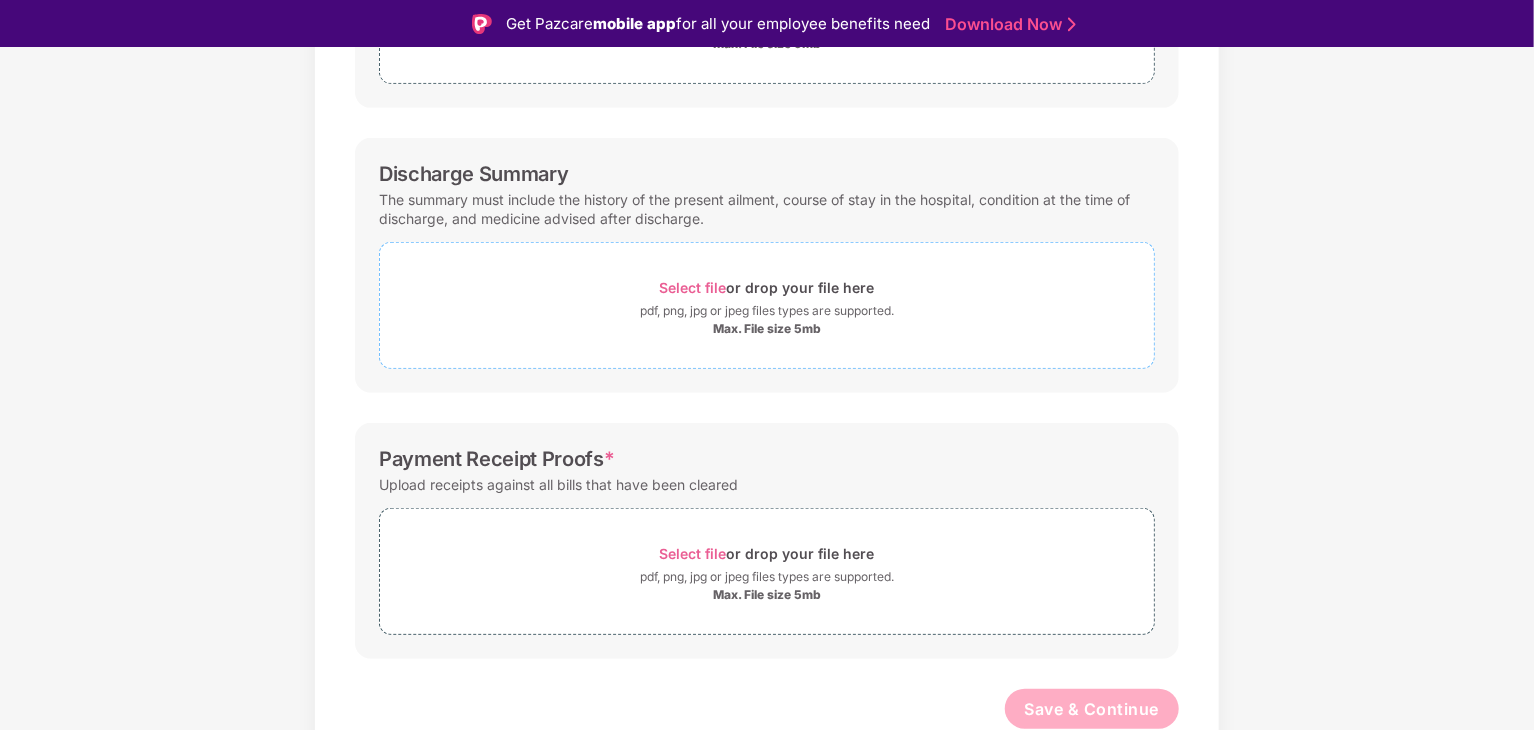 scroll, scrollTop: 484, scrollLeft: 0, axis: vertical 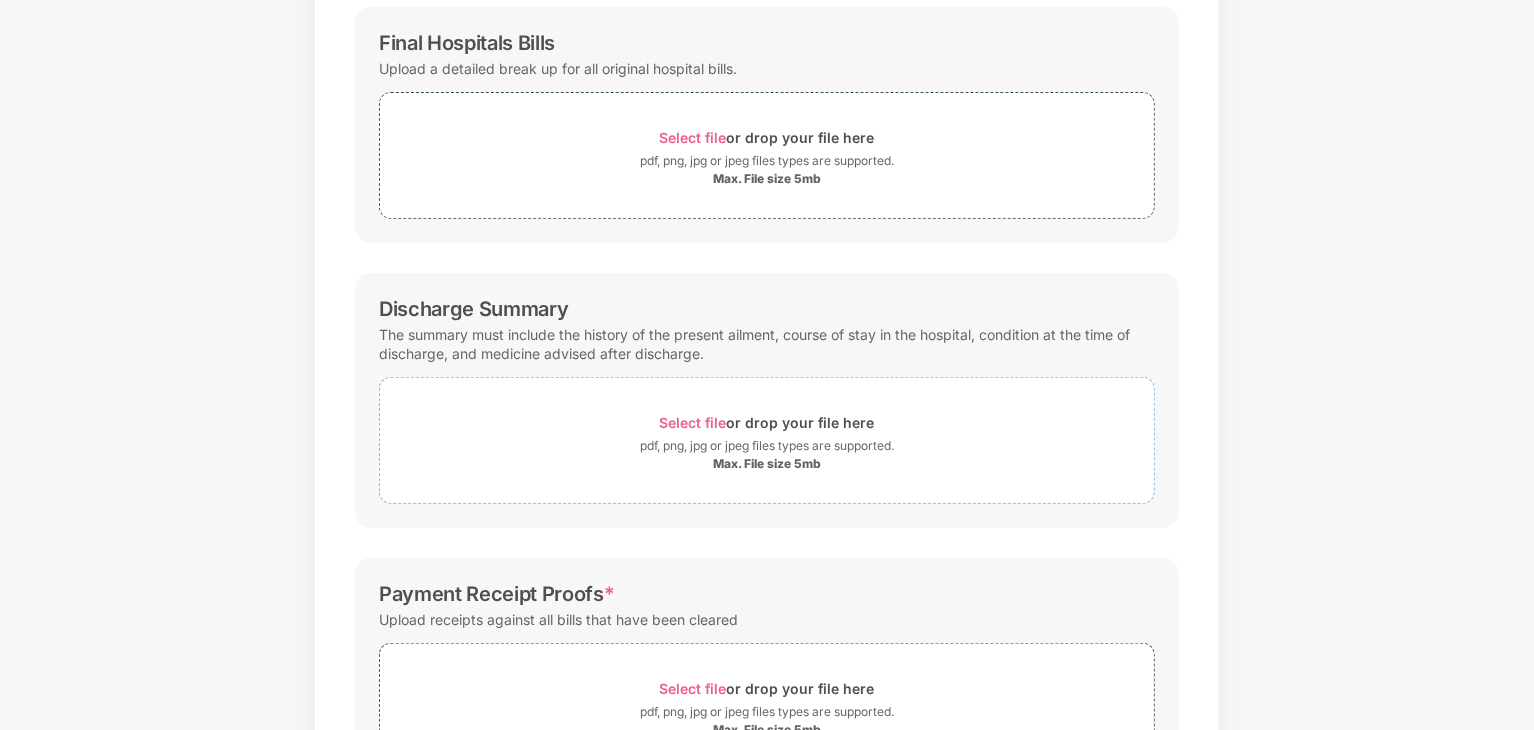 click on "Select file" at bounding box center (693, 422) 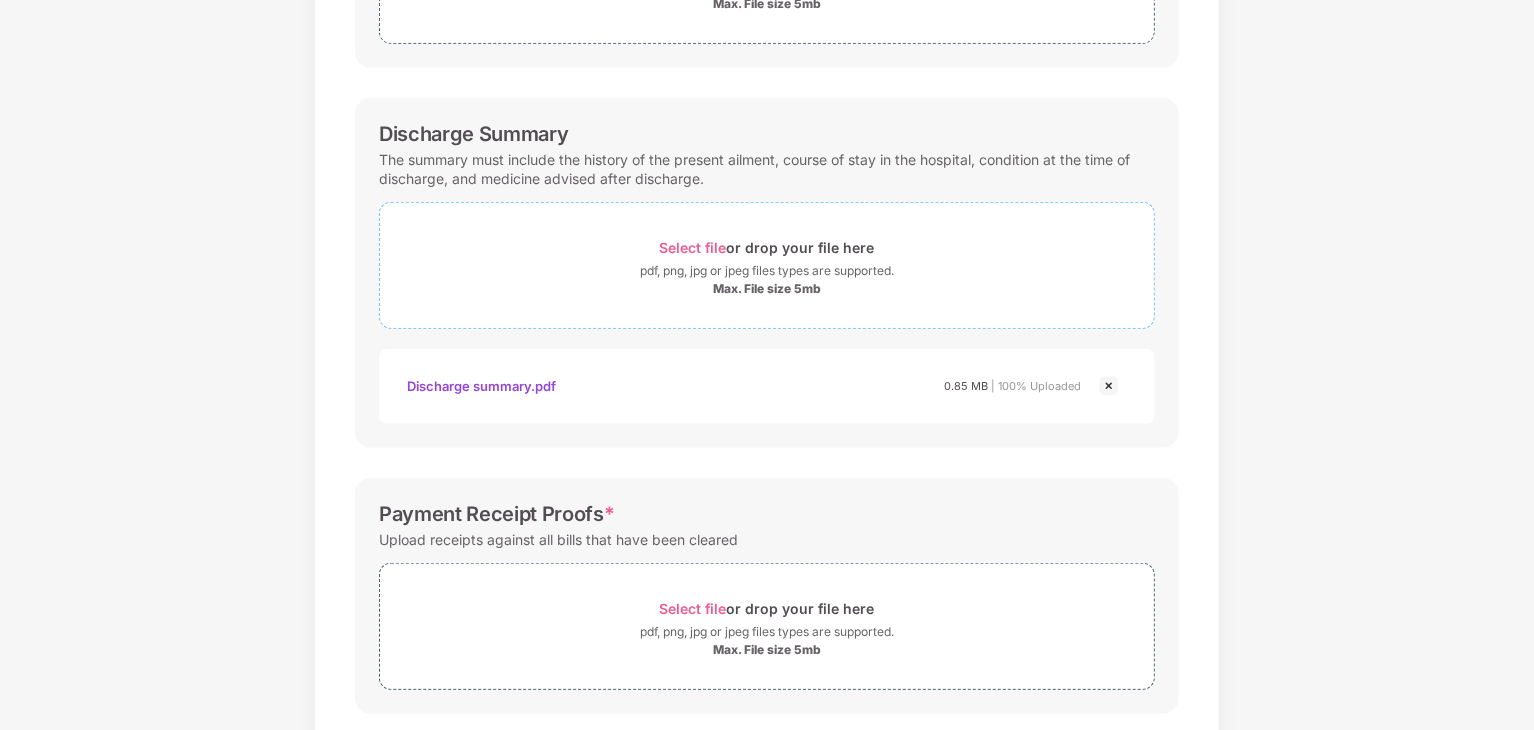 scroll, scrollTop: 0, scrollLeft: 0, axis: both 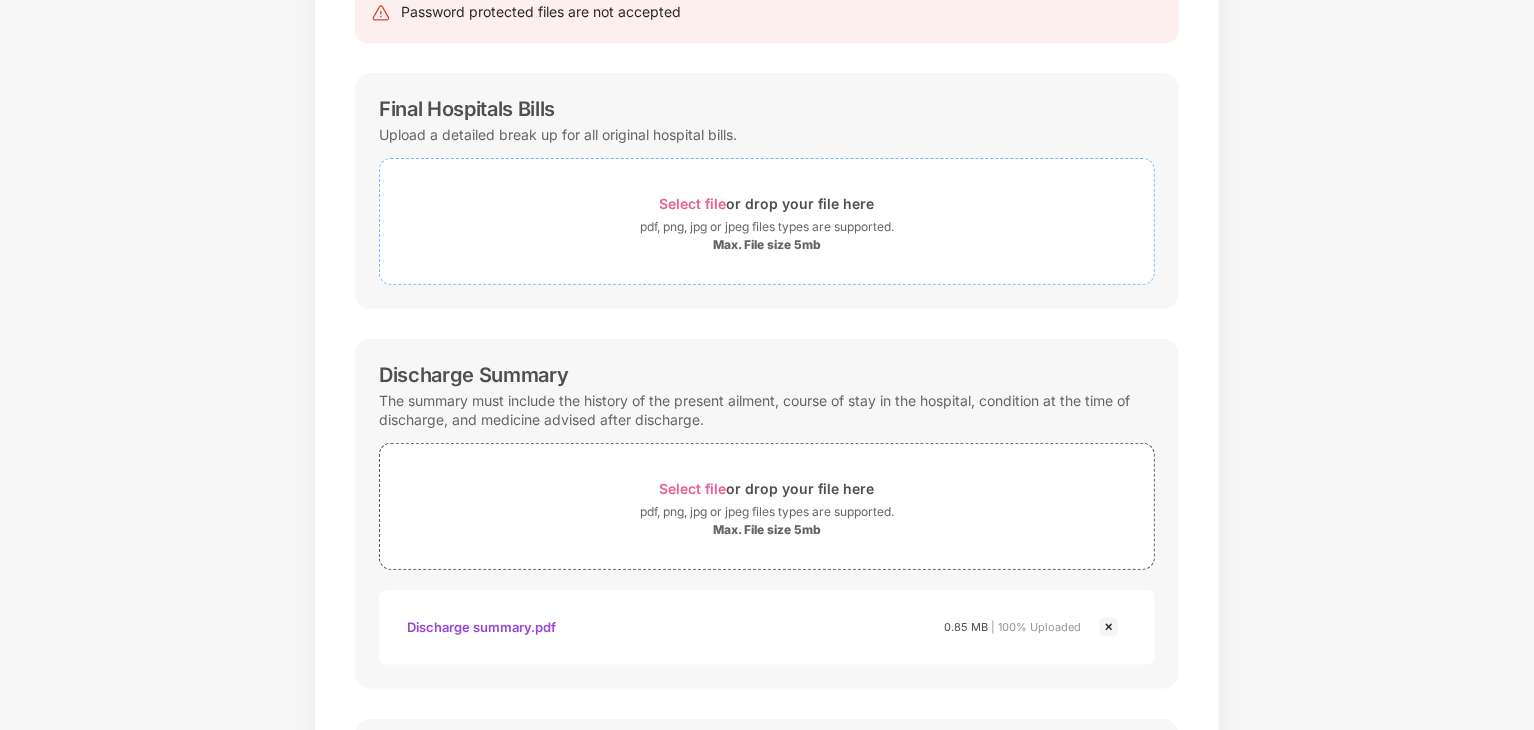 click on "Select file  or drop your file here" at bounding box center (767, 203) 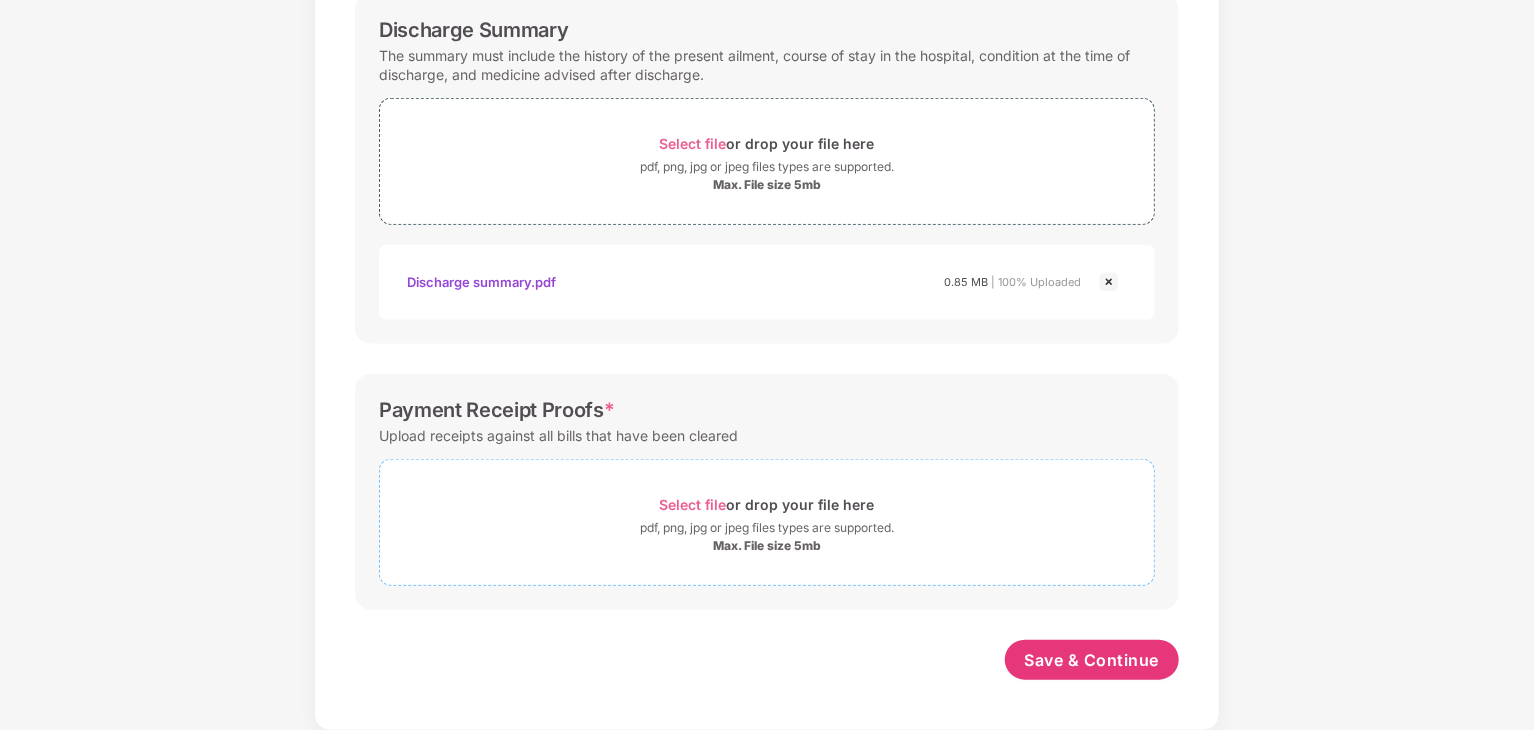 scroll, scrollTop: 673, scrollLeft: 0, axis: vertical 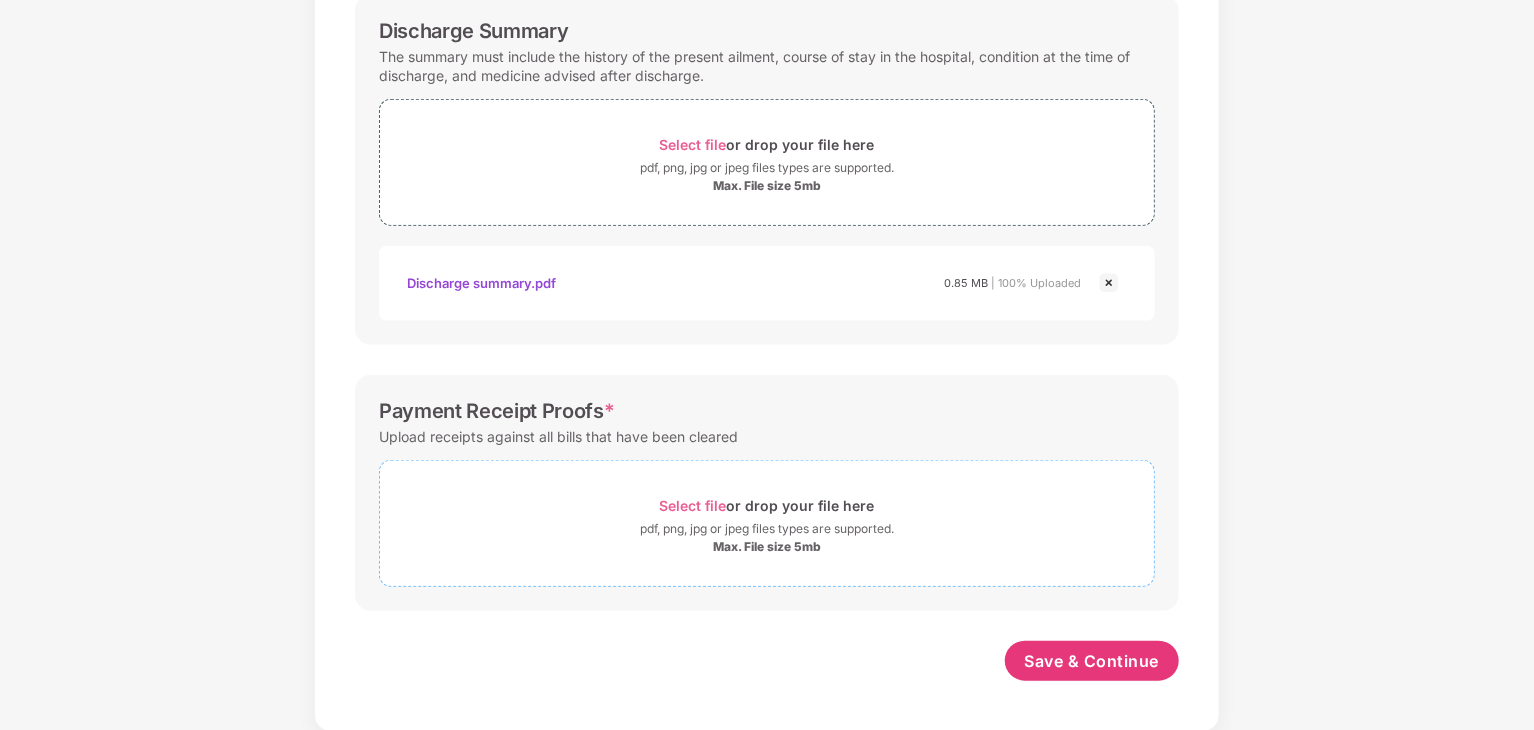 click on "Select file" at bounding box center [693, 505] 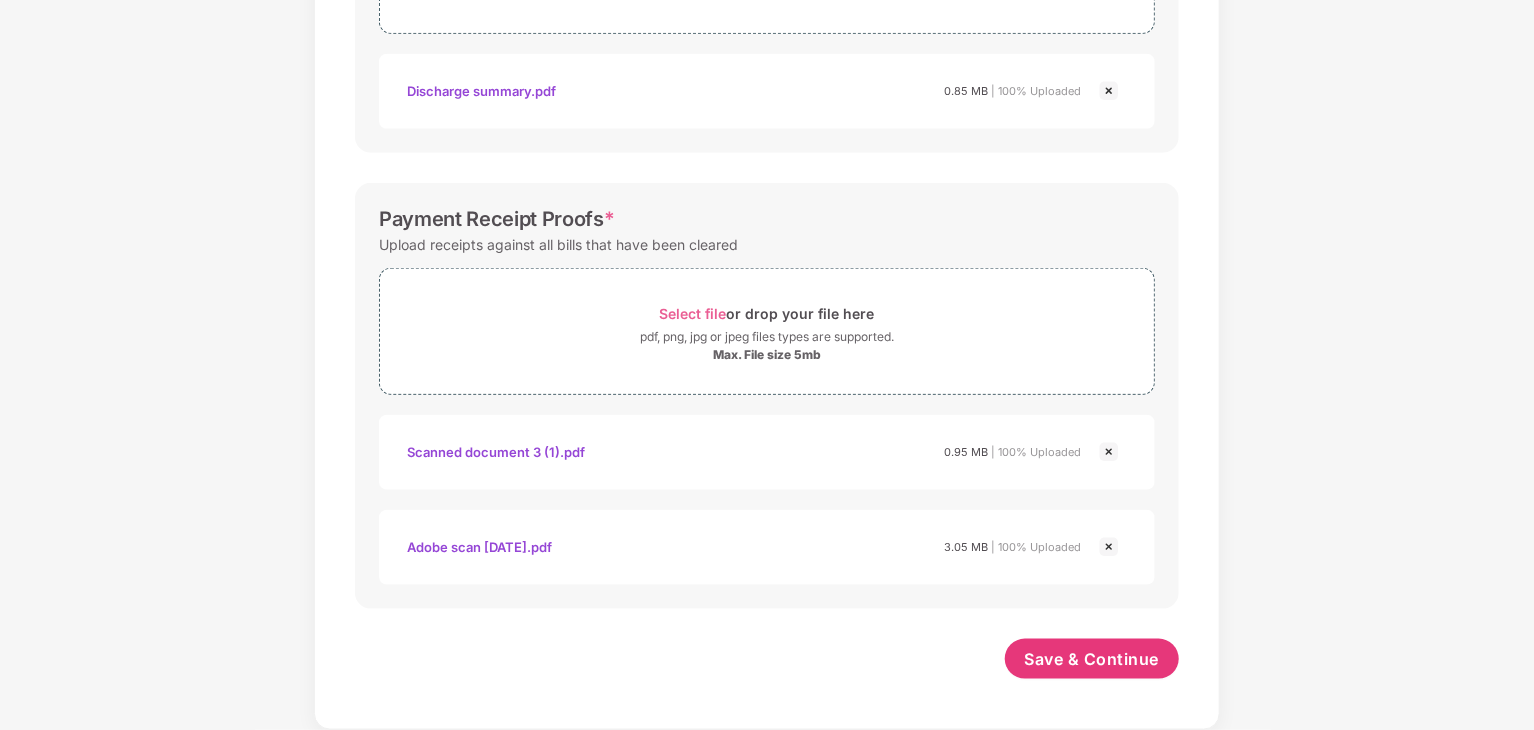 scroll, scrollTop: 864, scrollLeft: 0, axis: vertical 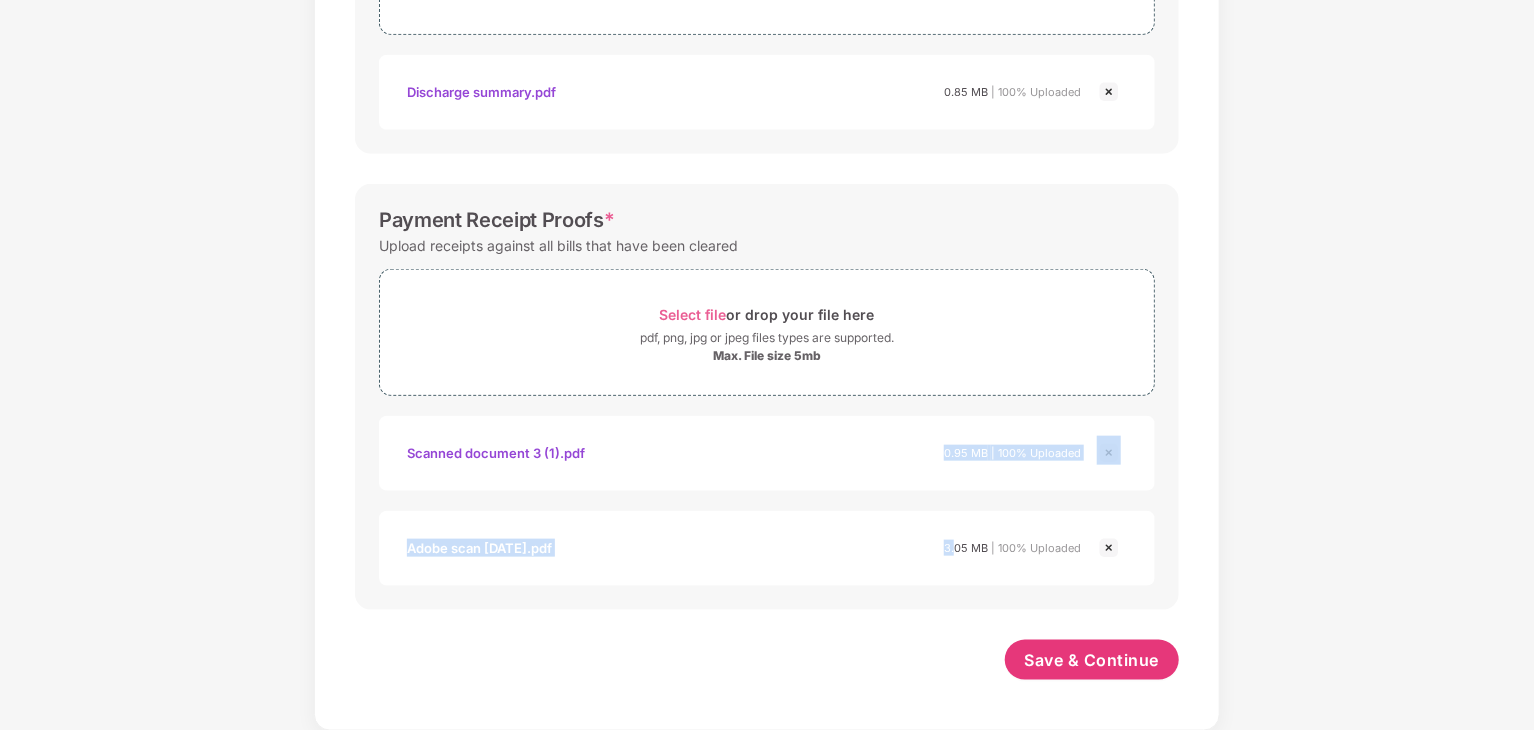 drag, startPoint x: 941, startPoint y: 465, endPoint x: 955, endPoint y: 520, distance: 56.753853 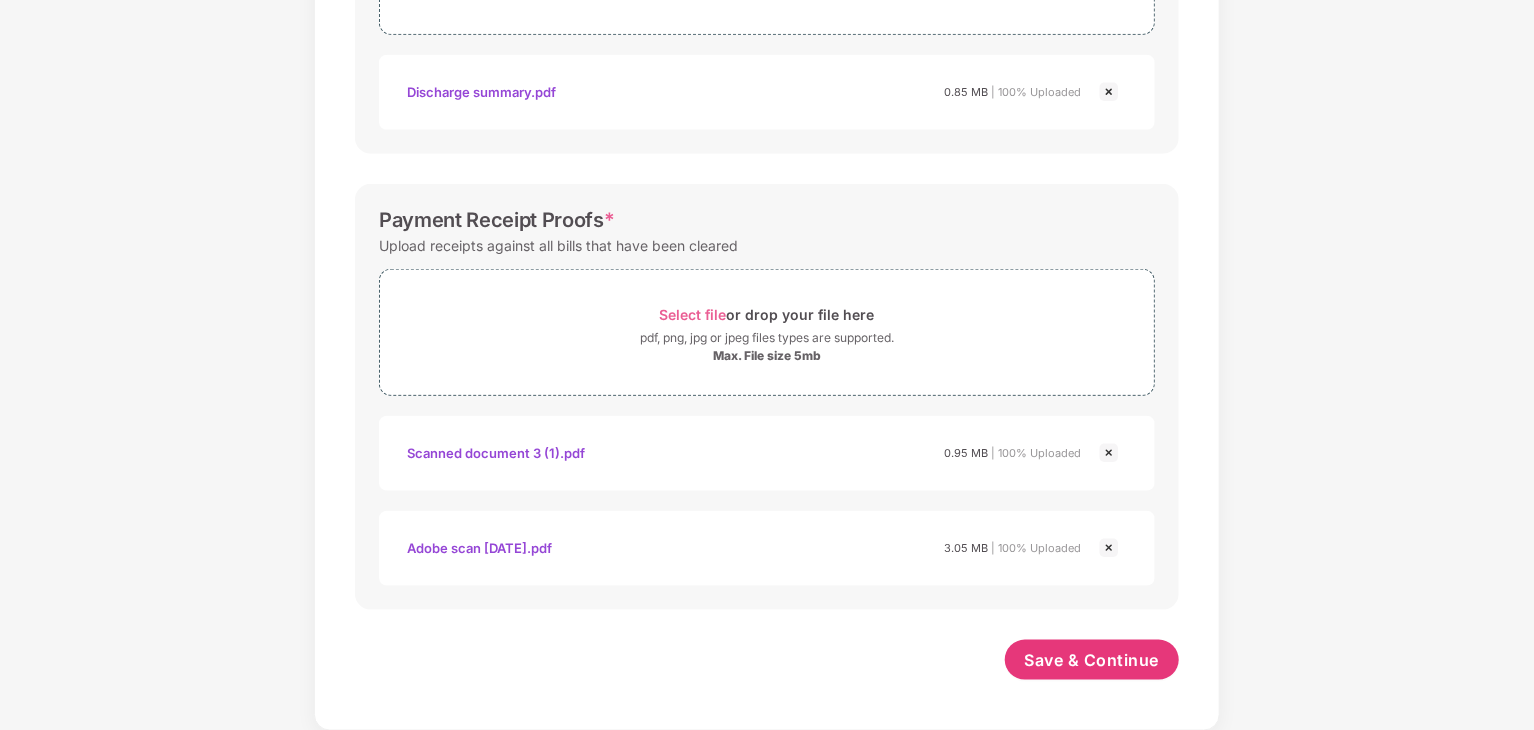 click on "Documents List > Hospital bills and Payment receipt   Hospital bills and Payment receipt Password protected files are not accepted Final Hospitals Bills Upload a detailed break up for all original hospital bills.   Select file  or drop your file here pdf, png, jpg or jpeg files types are supported. Max. File size 5mb Final hospital bills.pdf   Final hospital bills.pdf [SIZE]    | 100% Uploaded Discharge Summary The summary must include the history of the present ailment, course of stay in the hospital, condition at the time of discharge, and medicine advised after discharge.   Select file  or drop your file here pdf, png, jpg or jpeg files types are supported. Max. File size 5mb discharge summary.pdf   Discharge summary.pdf [SIZE]    | 100% Uploaded Payment Receipt Proofs * Upload receipts against all bills that have been cleared   Select file  or drop your file here pdf, png, jpg or jpeg files types are supported. Max. File size 5mb Scanned Document 3 (1).pdf Adobe Scan [DATE].pdf   [NUMBER] [SIZE]   [NUMBER] [SIZE]" at bounding box center [767, -20] 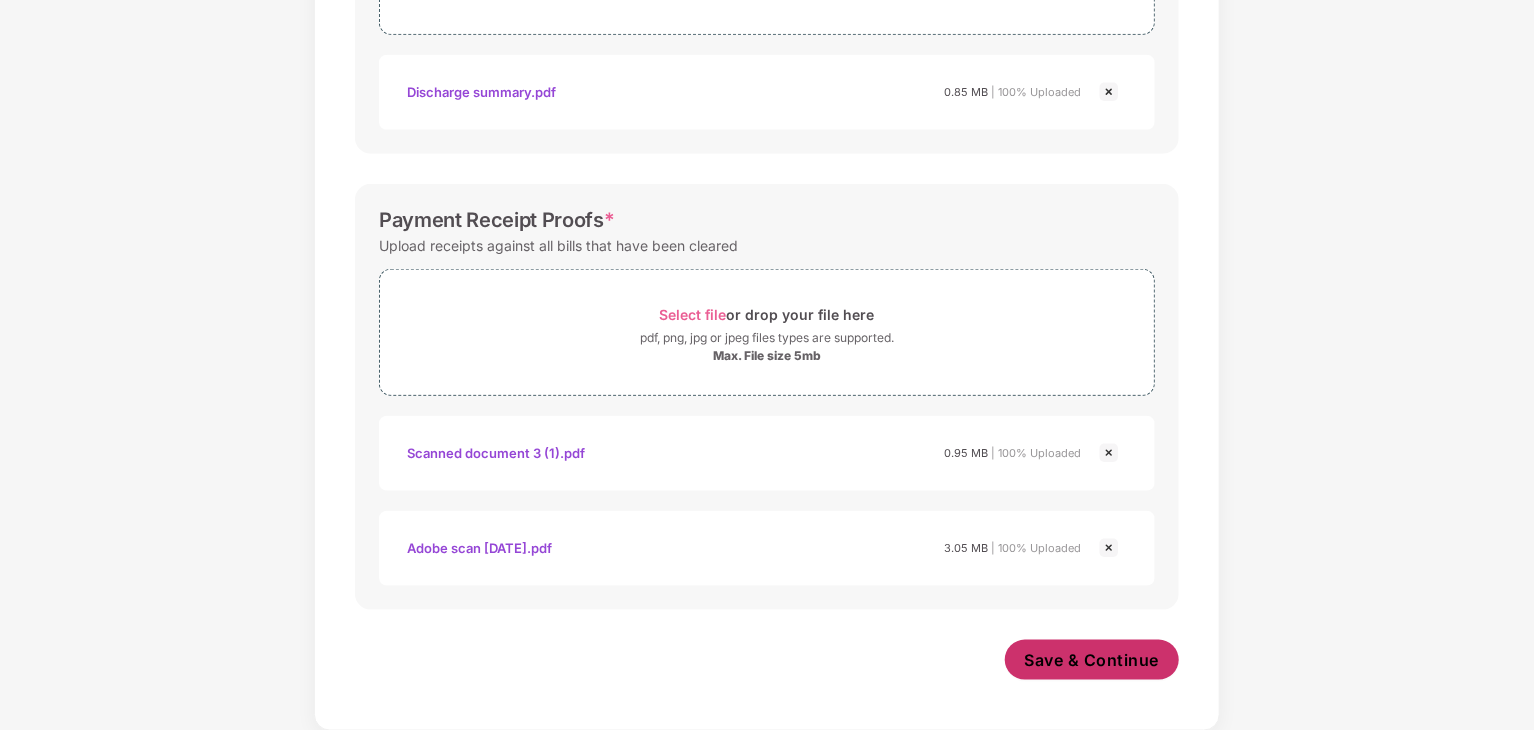 click on "Save & Continue" at bounding box center [1092, 660] 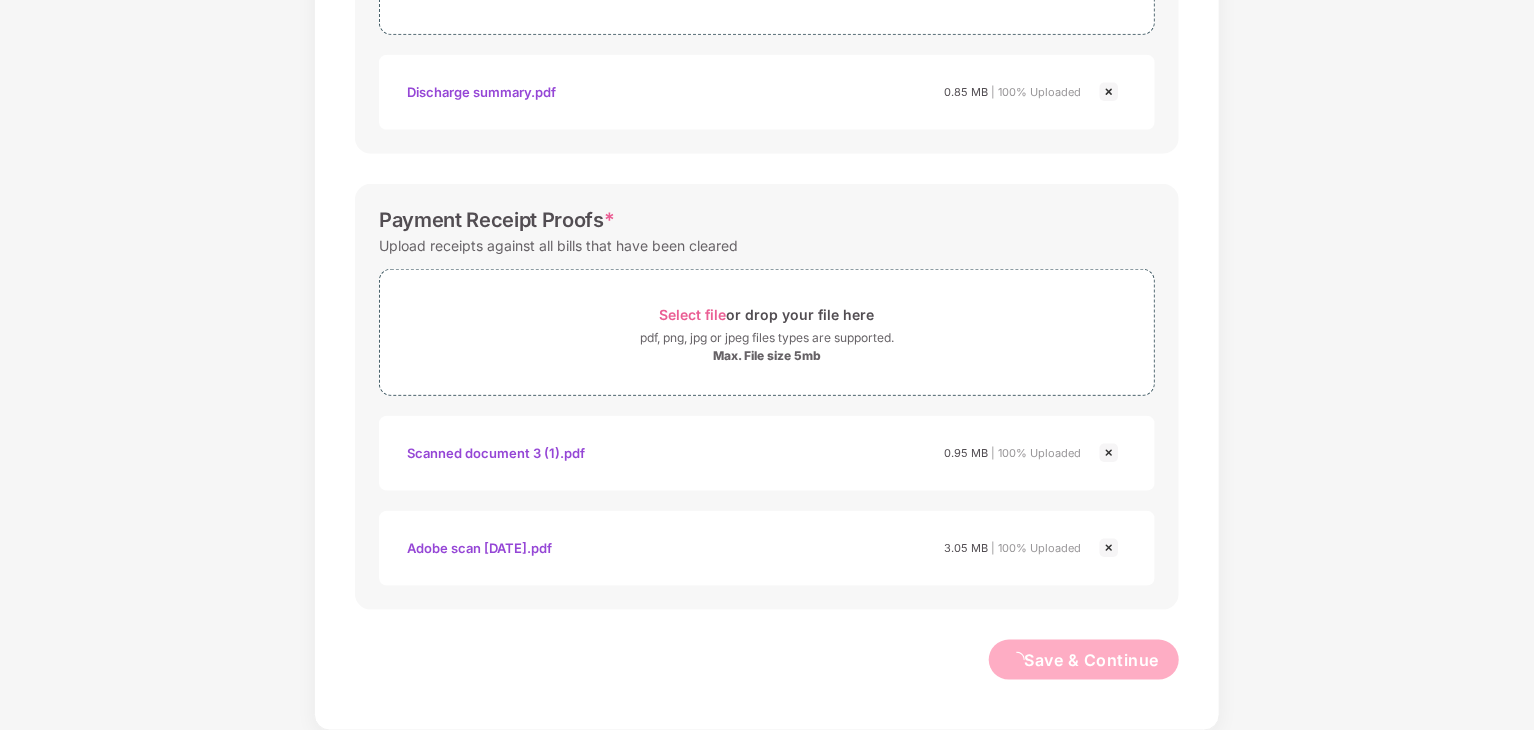 scroll, scrollTop: 0, scrollLeft: 0, axis: both 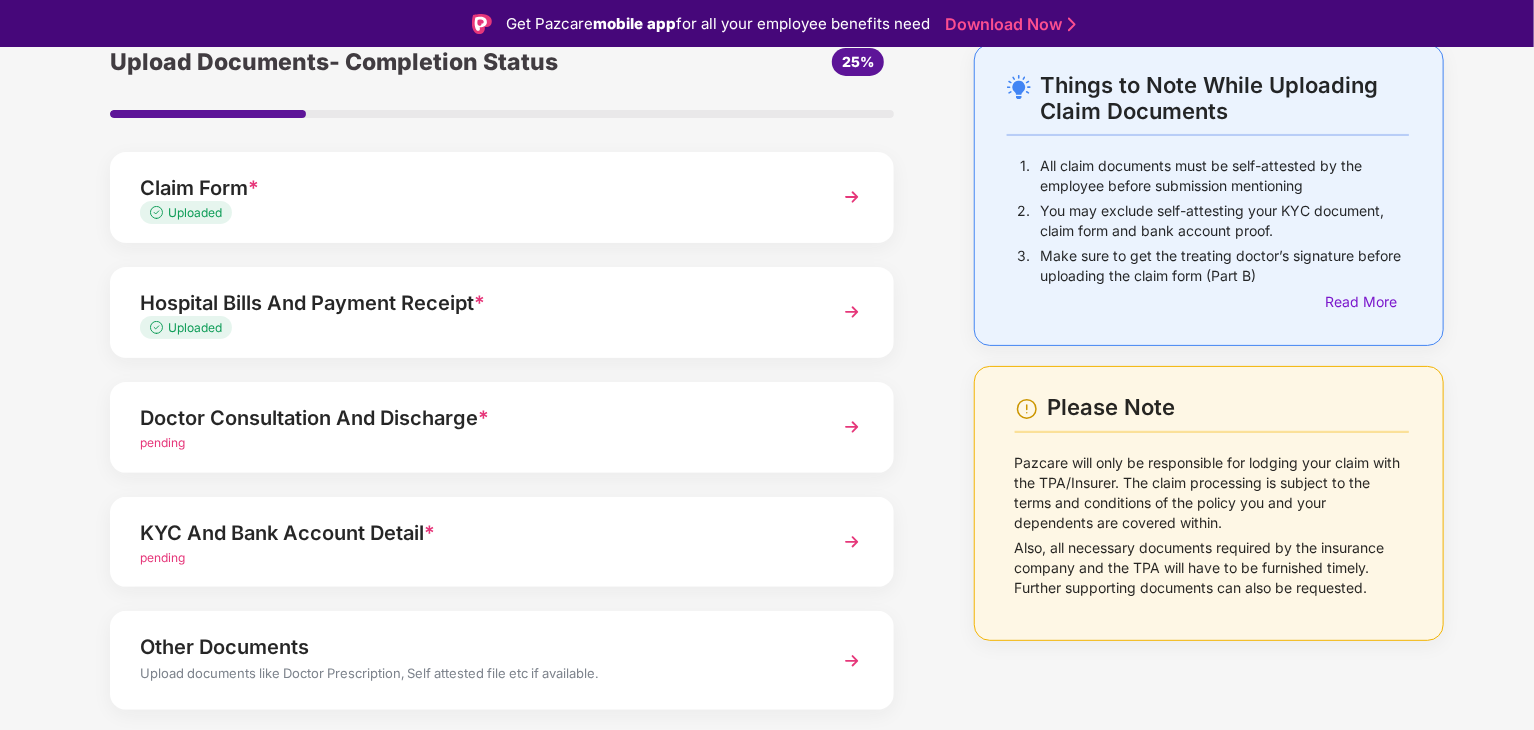 click on "Doctor Consultation And Discharge *" at bounding box center (471, 418) 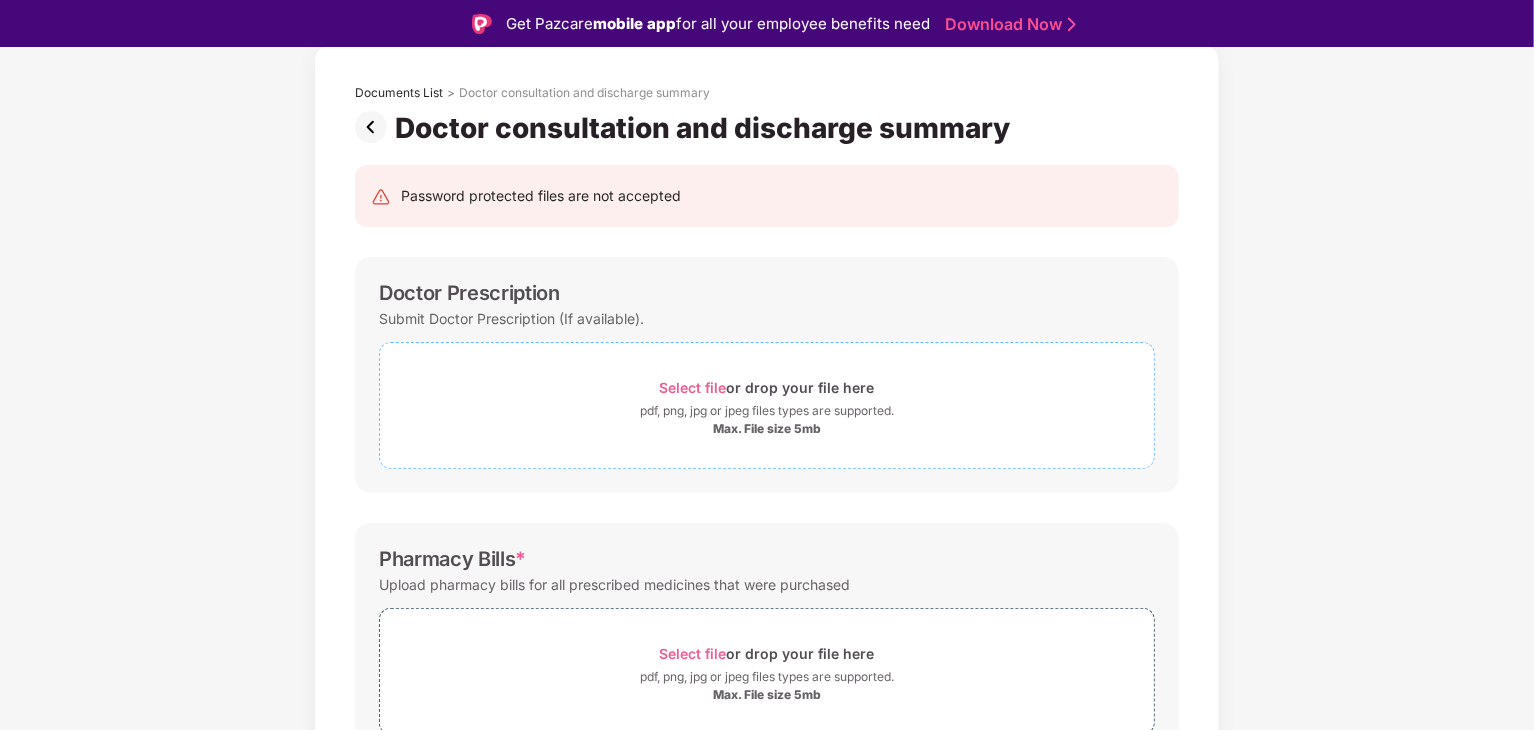 click on "pdf, png, jpg or jpeg files types are supported." at bounding box center [767, 411] 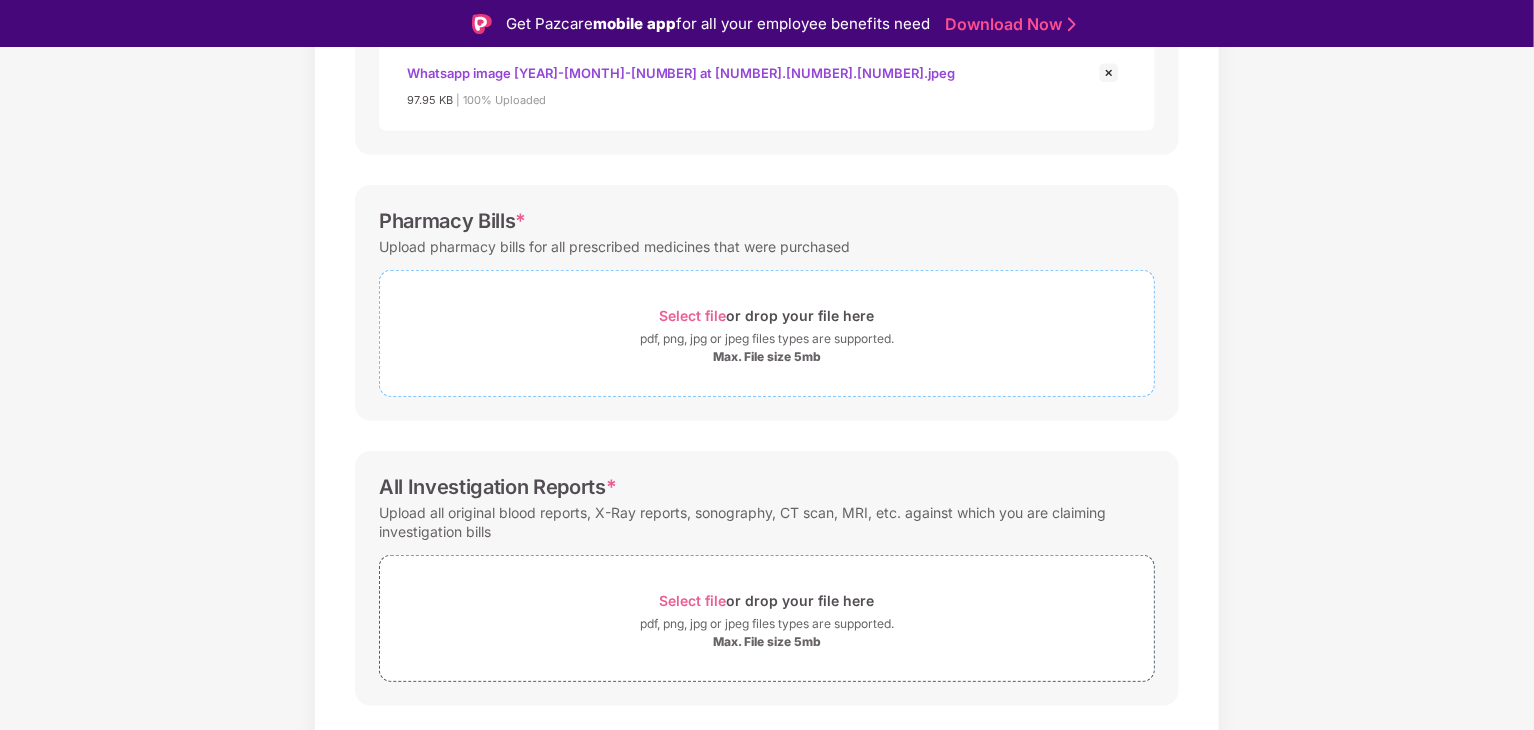 scroll, scrollTop: 579, scrollLeft: 0, axis: vertical 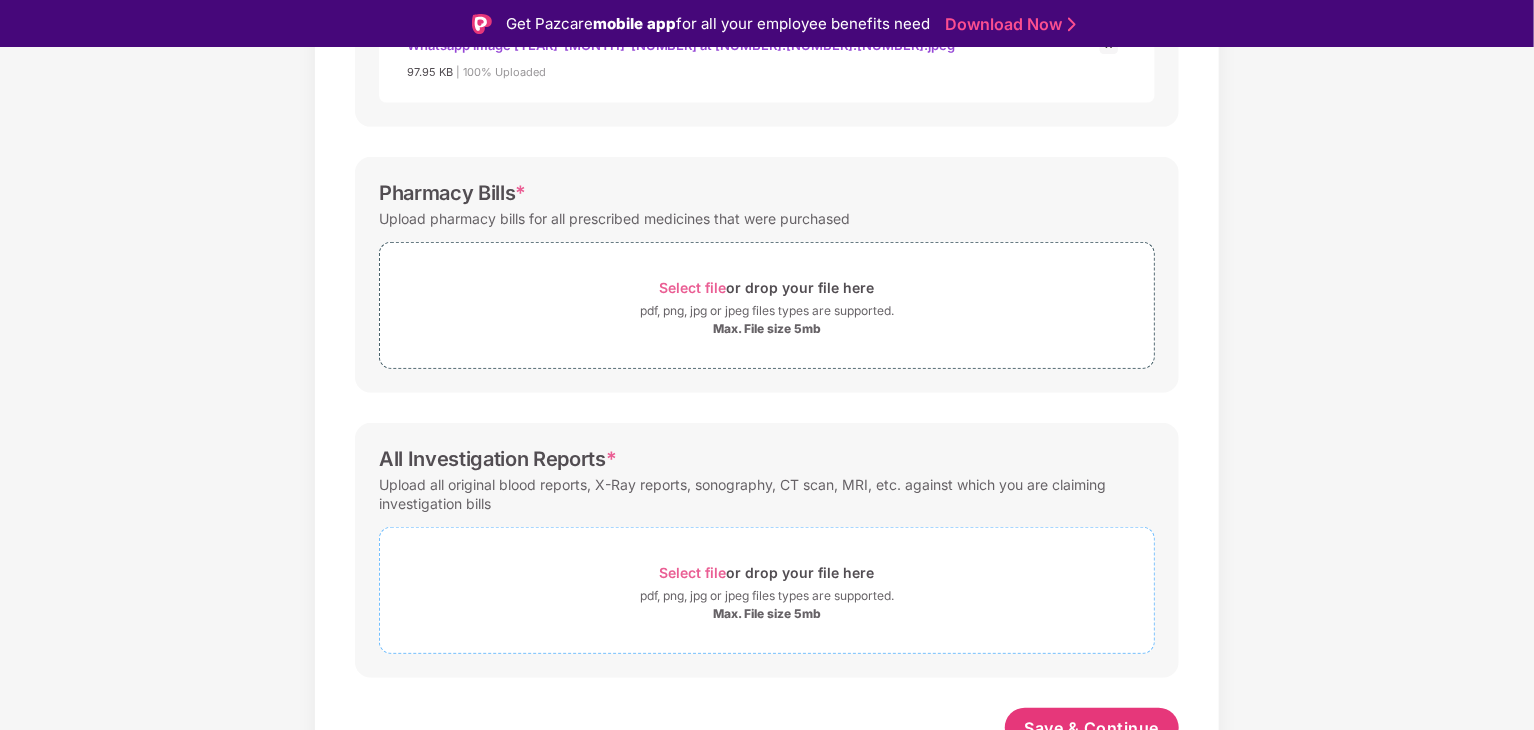 click on "Select file  or drop your file here pdf, png, jpg or jpeg files types are supported. Max. File size 5mb" at bounding box center (767, 590) 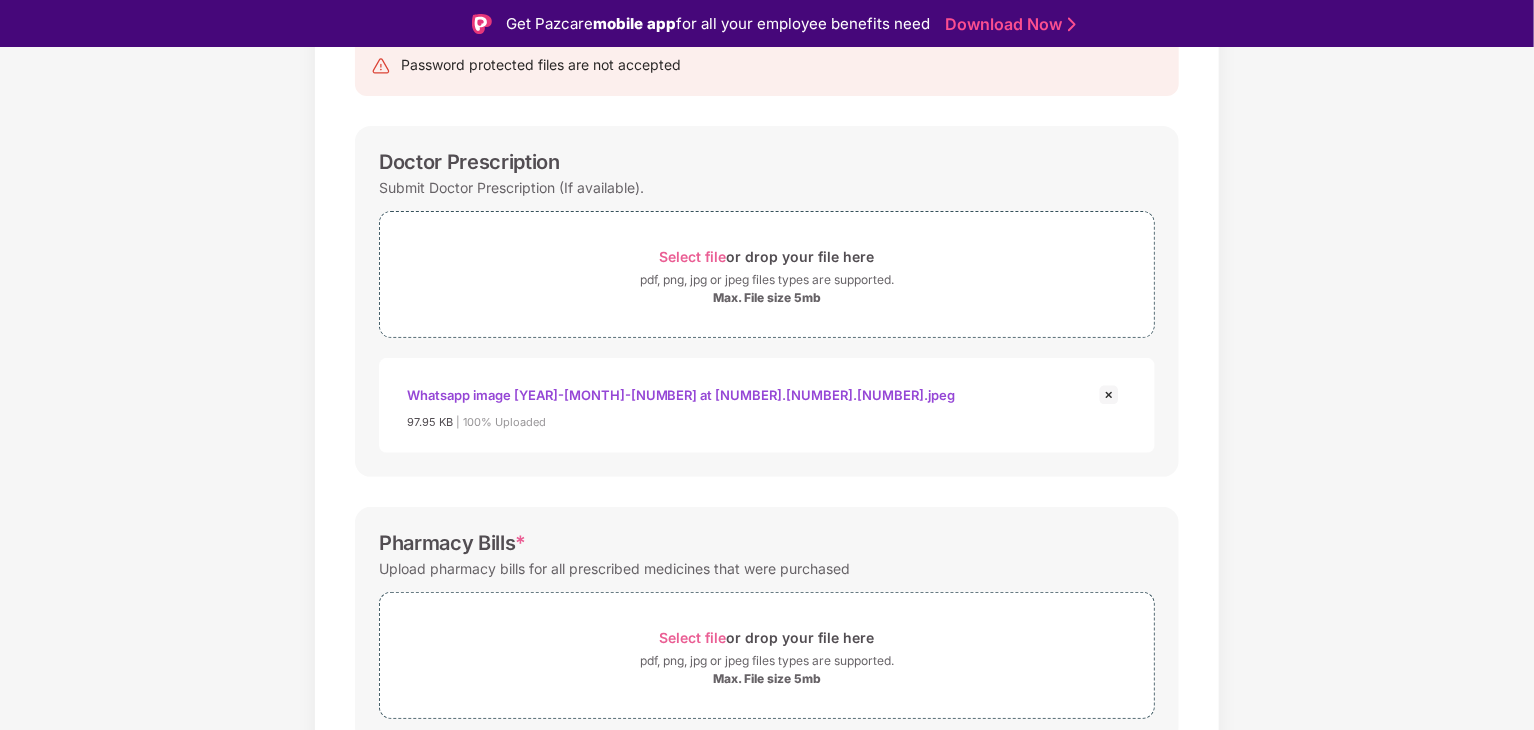 scroll, scrollTop: 445, scrollLeft: 0, axis: vertical 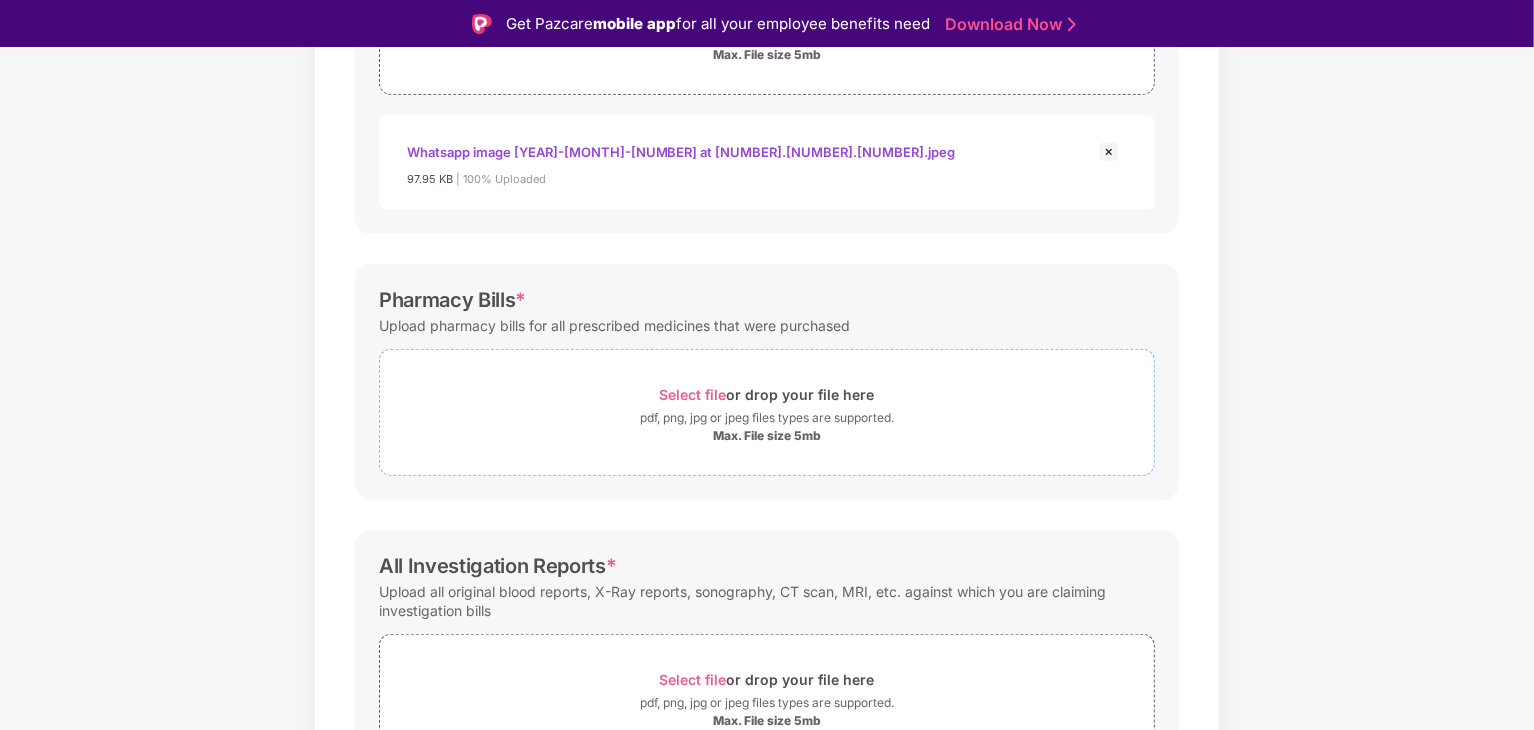 click on "Select file" at bounding box center (693, 394) 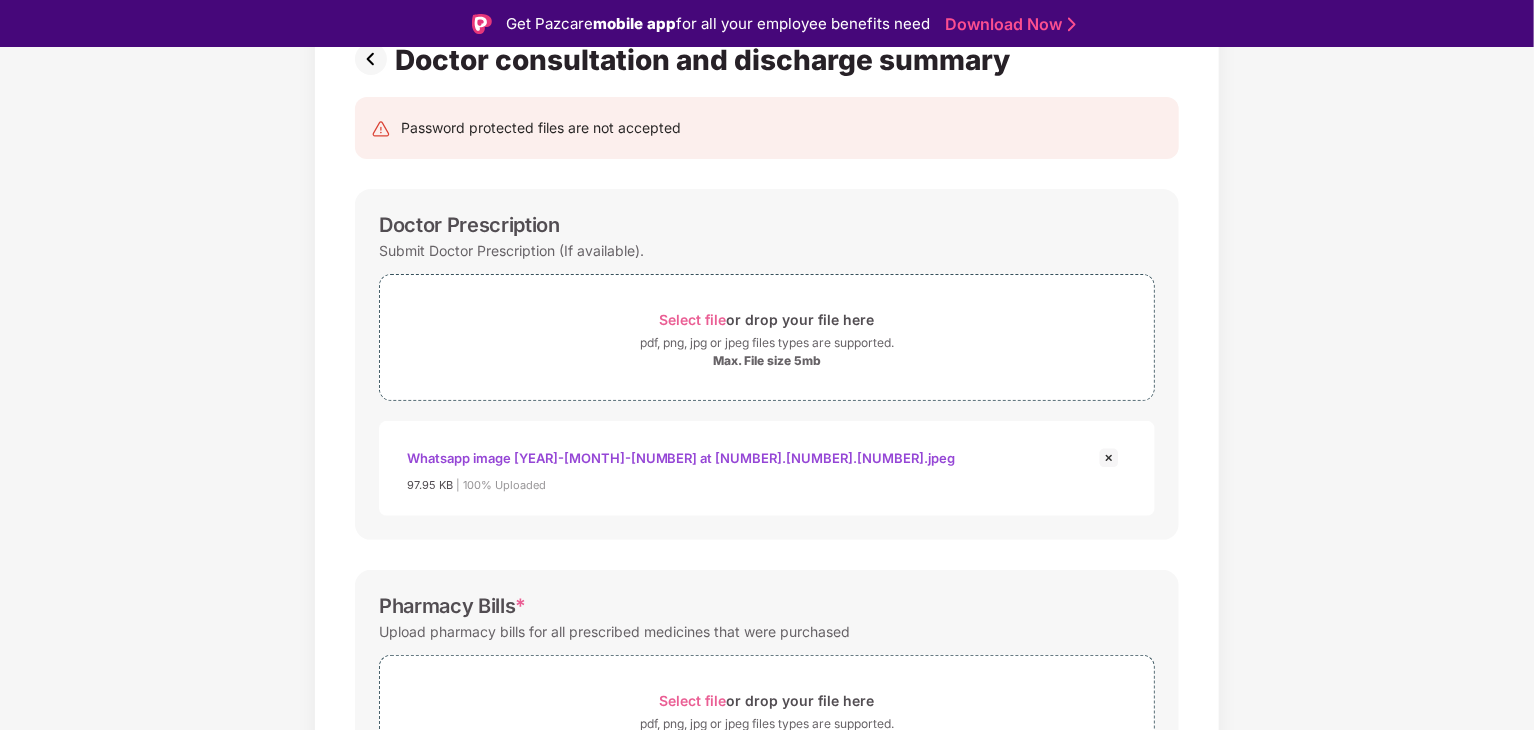 scroll, scrollTop: 768, scrollLeft: 0, axis: vertical 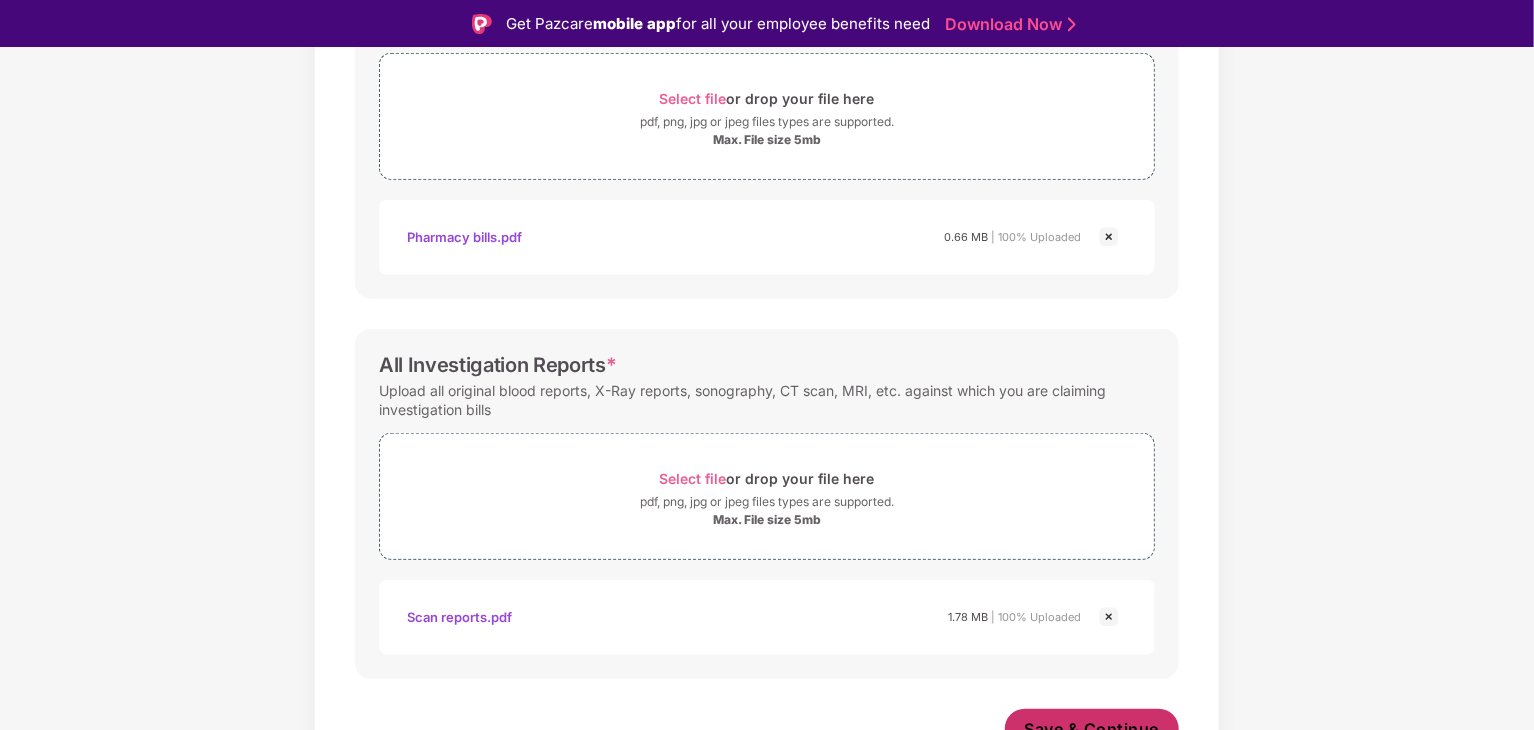click on "Save & Continue" at bounding box center (1092, 729) 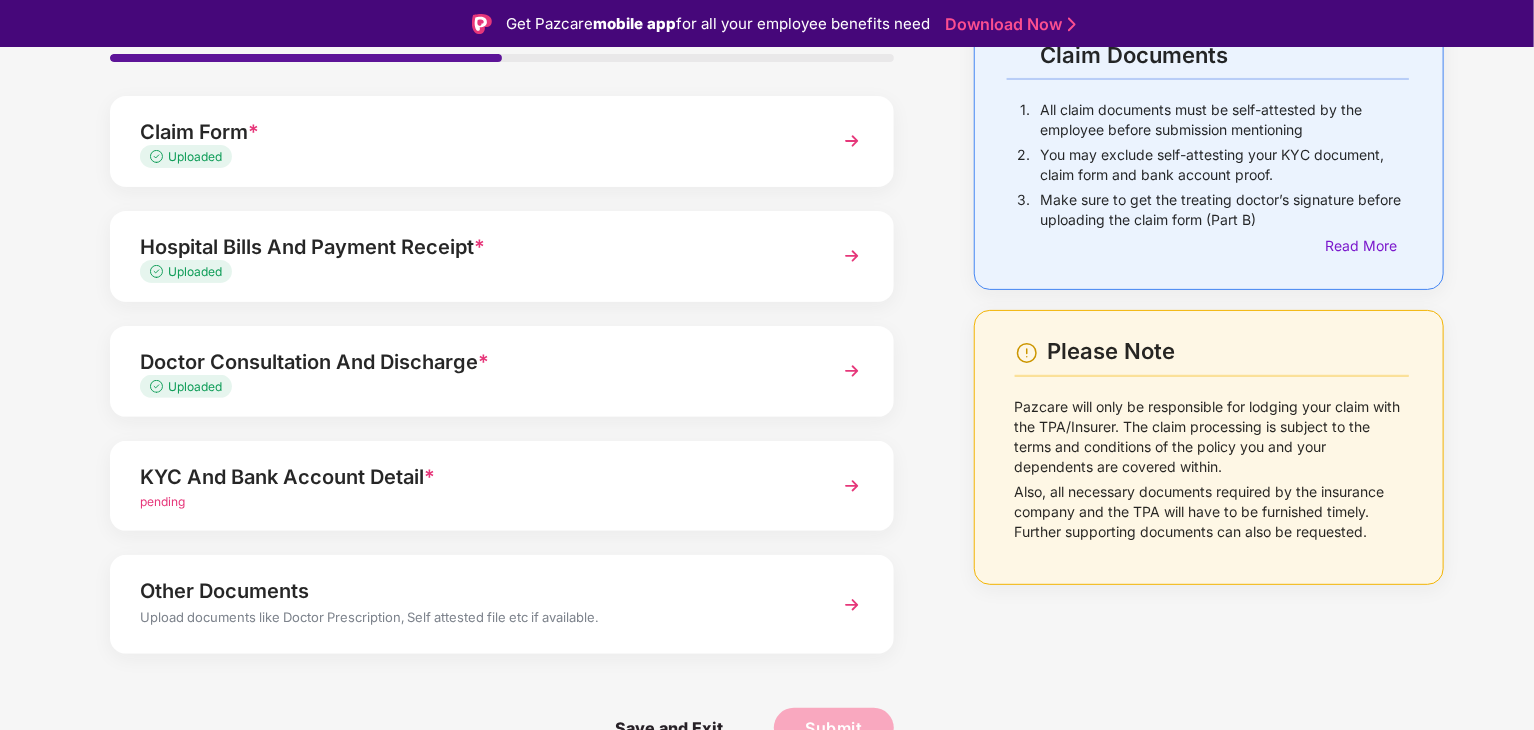 scroll, scrollTop: 153, scrollLeft: 0, axis: vertical 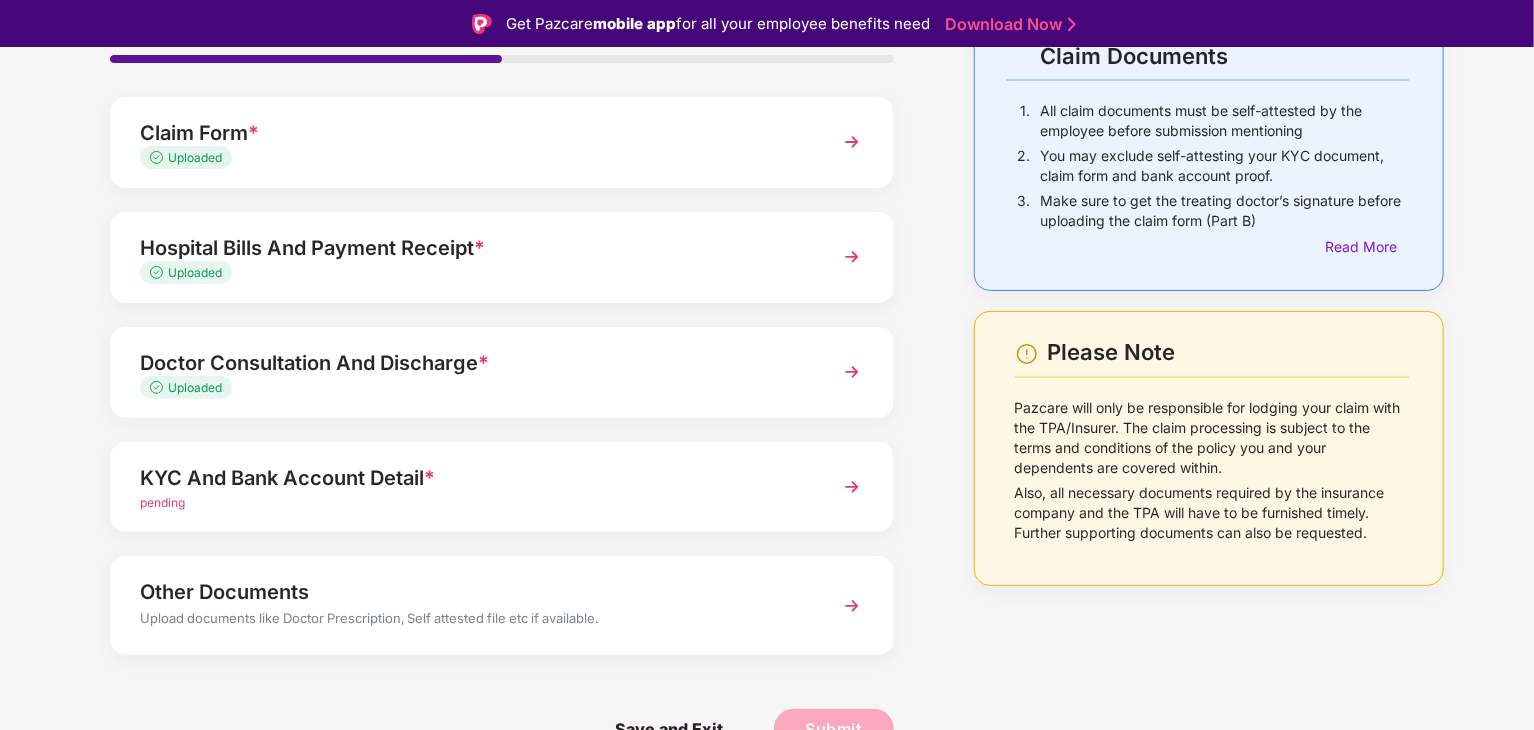 click on "KYC And Bank Account Detail * pending" at bounding box center (502, 487) 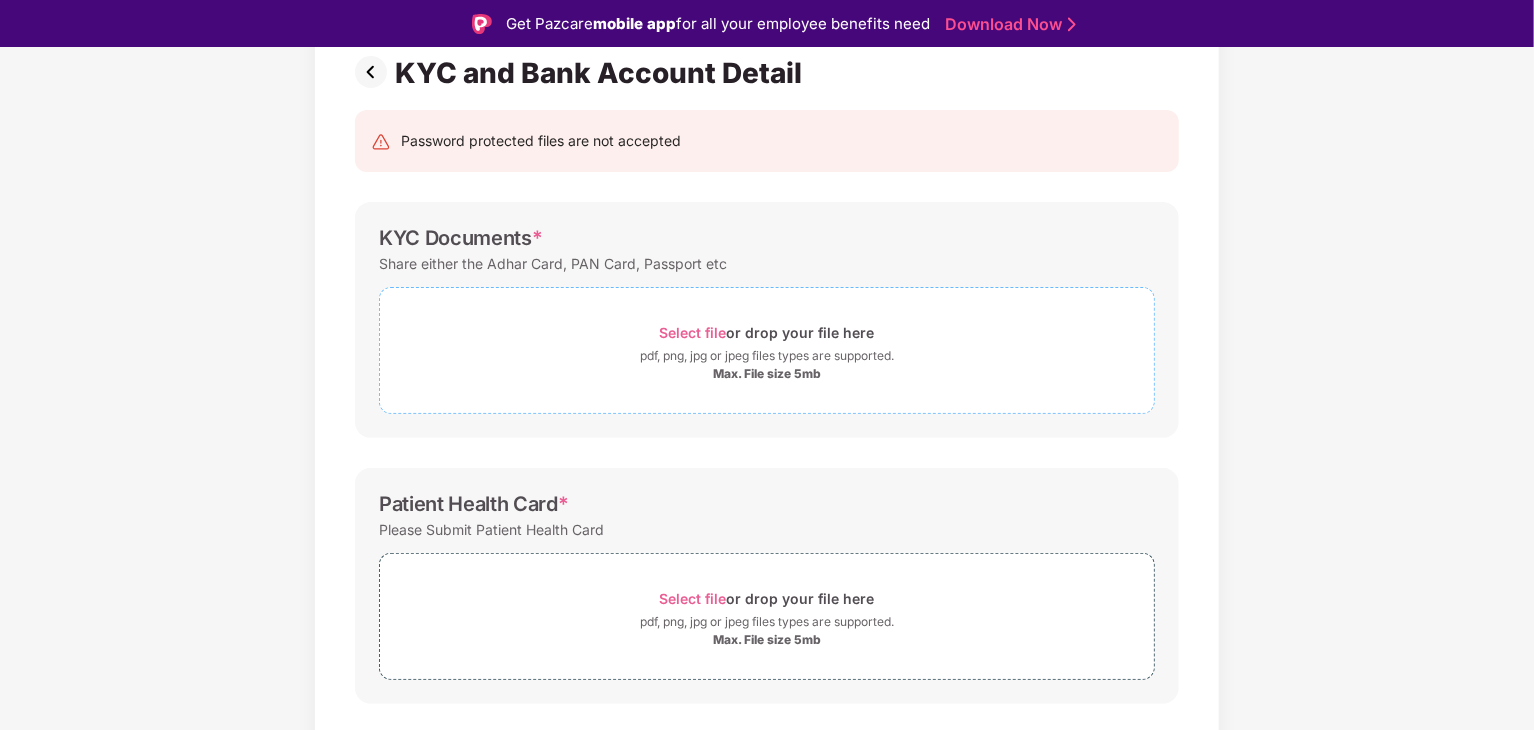 click on "Select file" at bounding box center [693, 332] 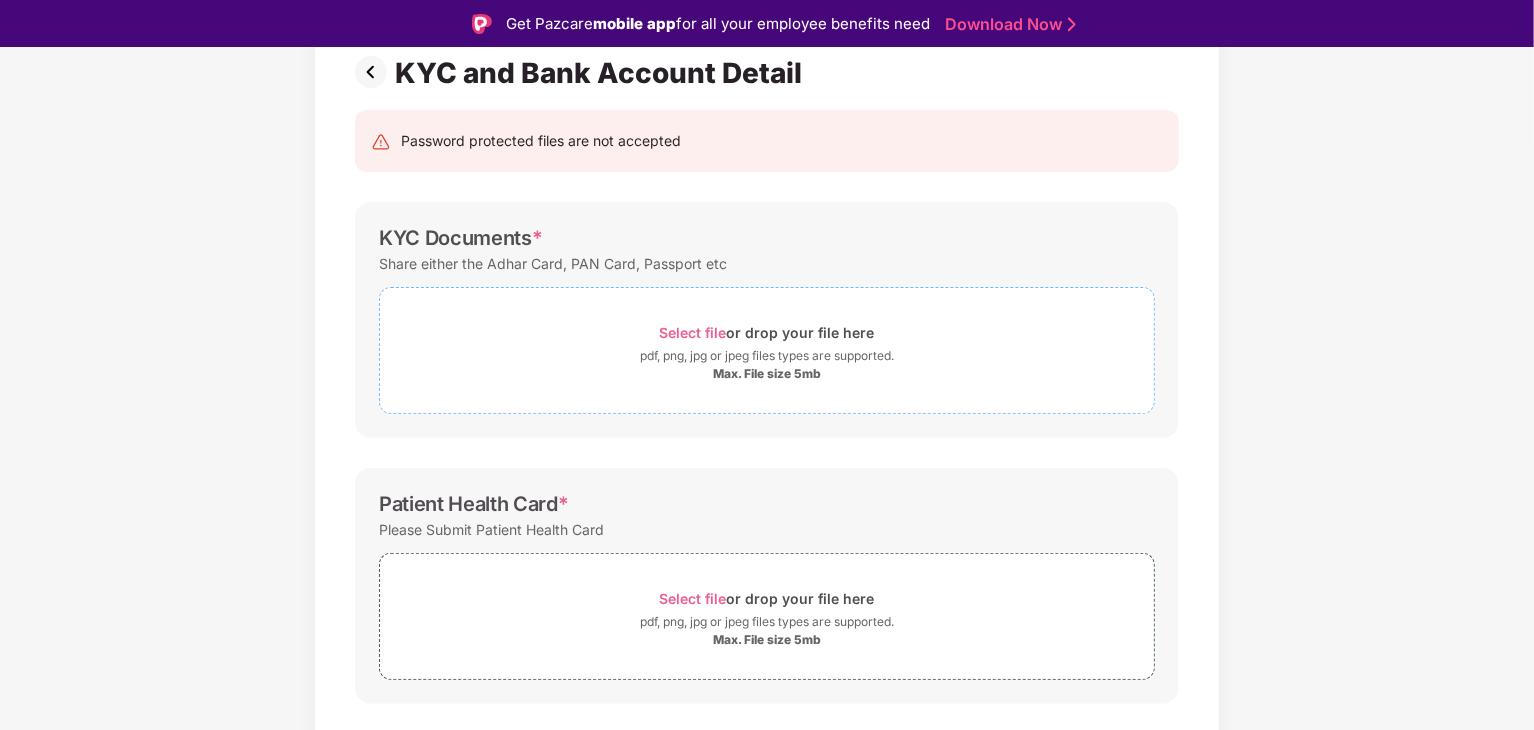 click on "Select file" at bounding box center (693, 332) 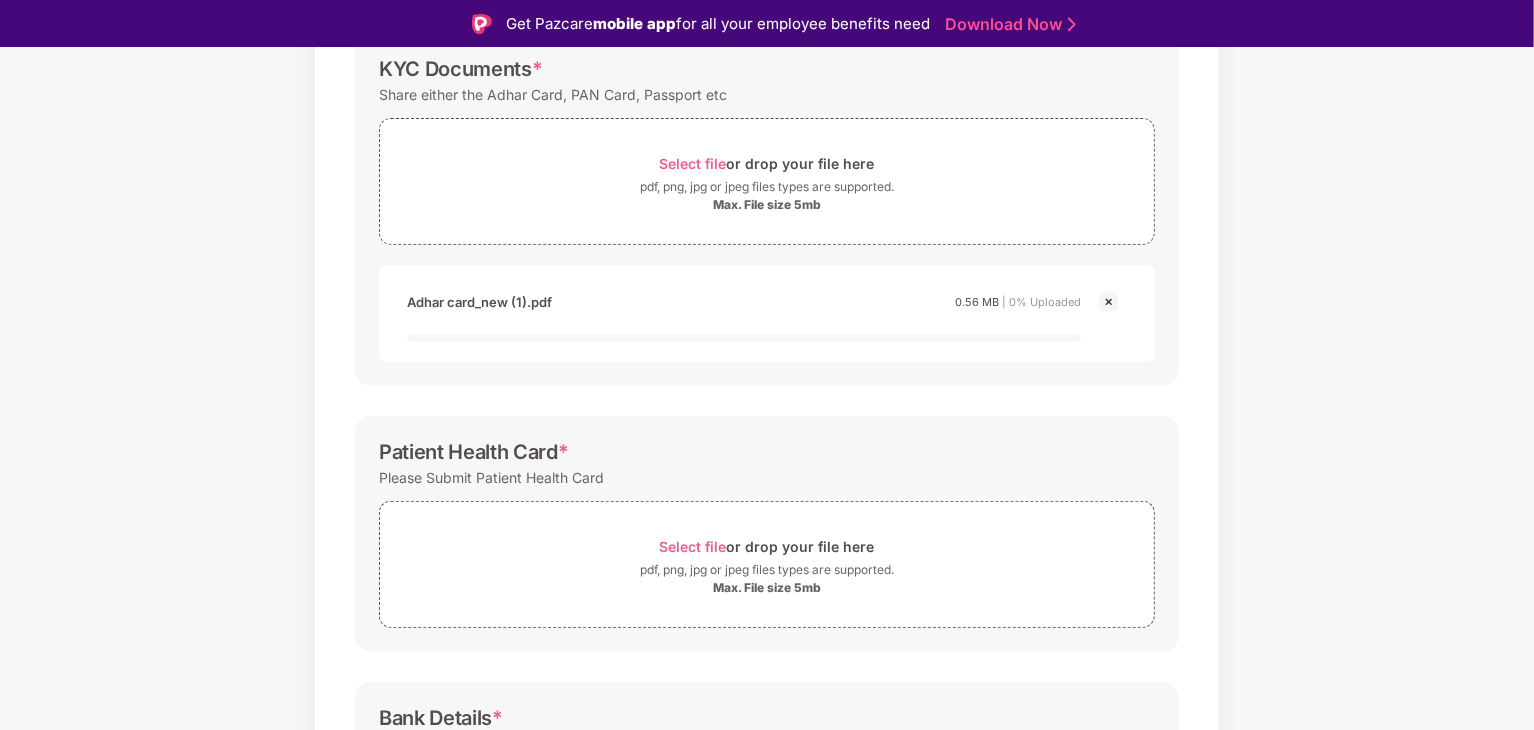 scroll, scrollTop: 325, scrollLeft: 0, axis: vertical 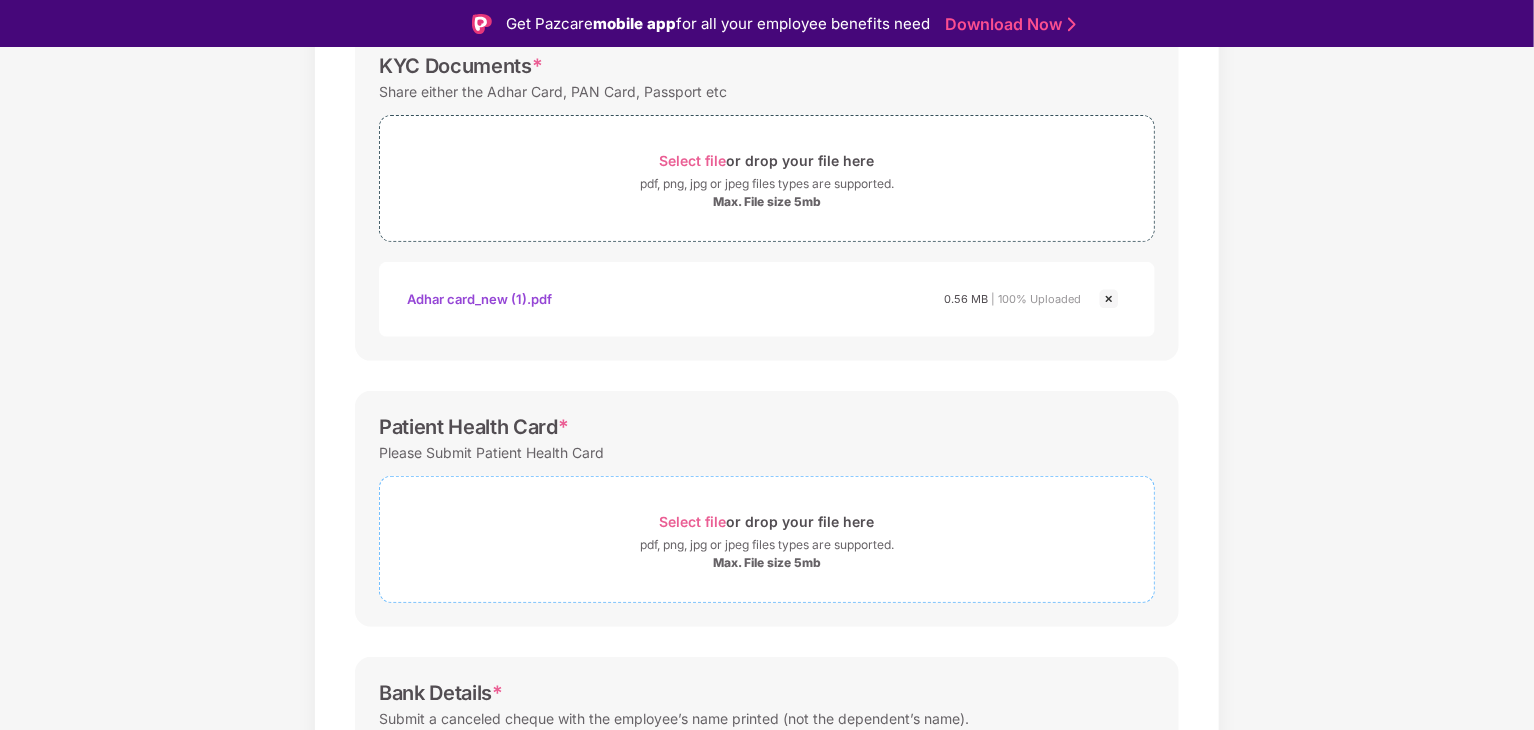 click on "pdf, png, jpg or jpeg files types are supported." at bounding box center [767, 545] 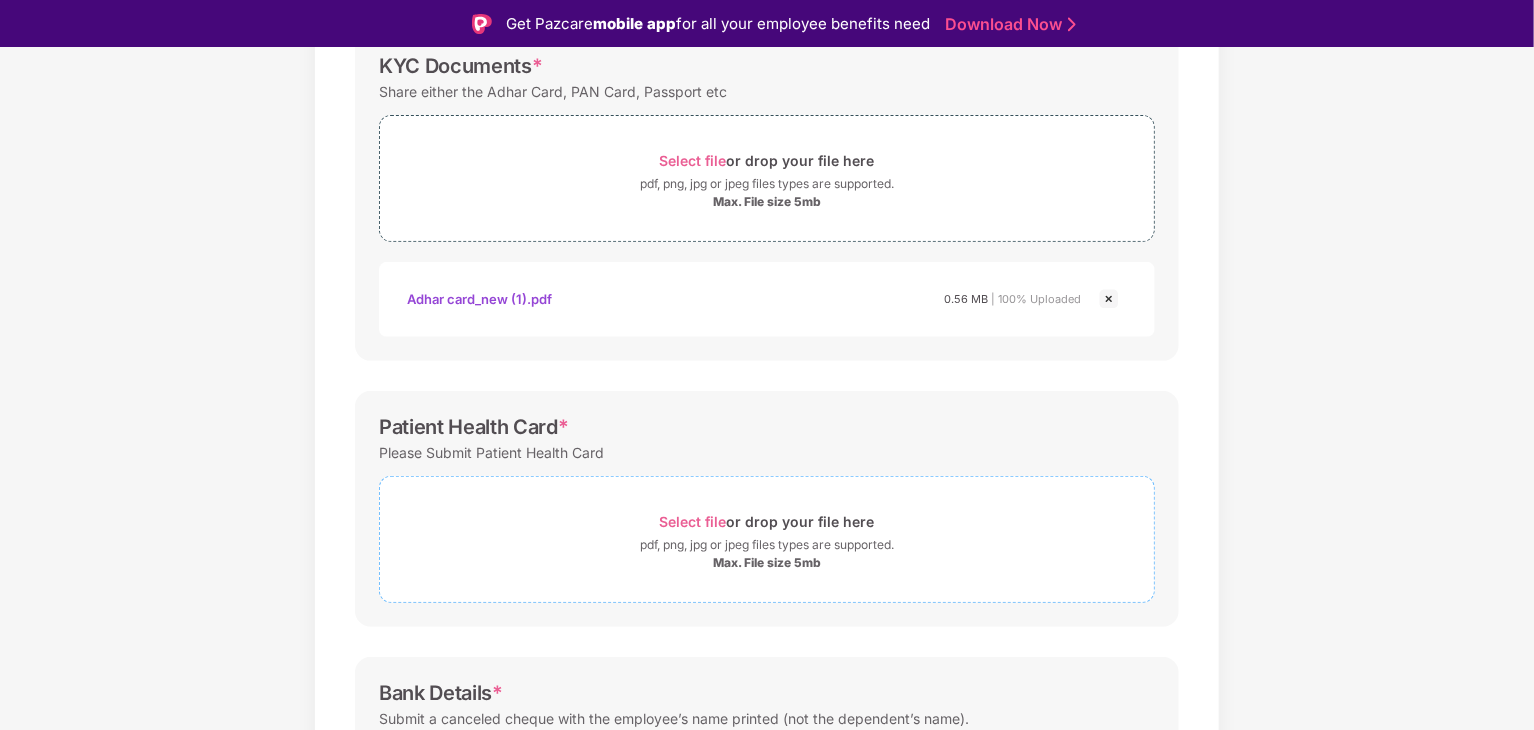 click on "Select file  or drop your file here" at bounding box center [767, 521] 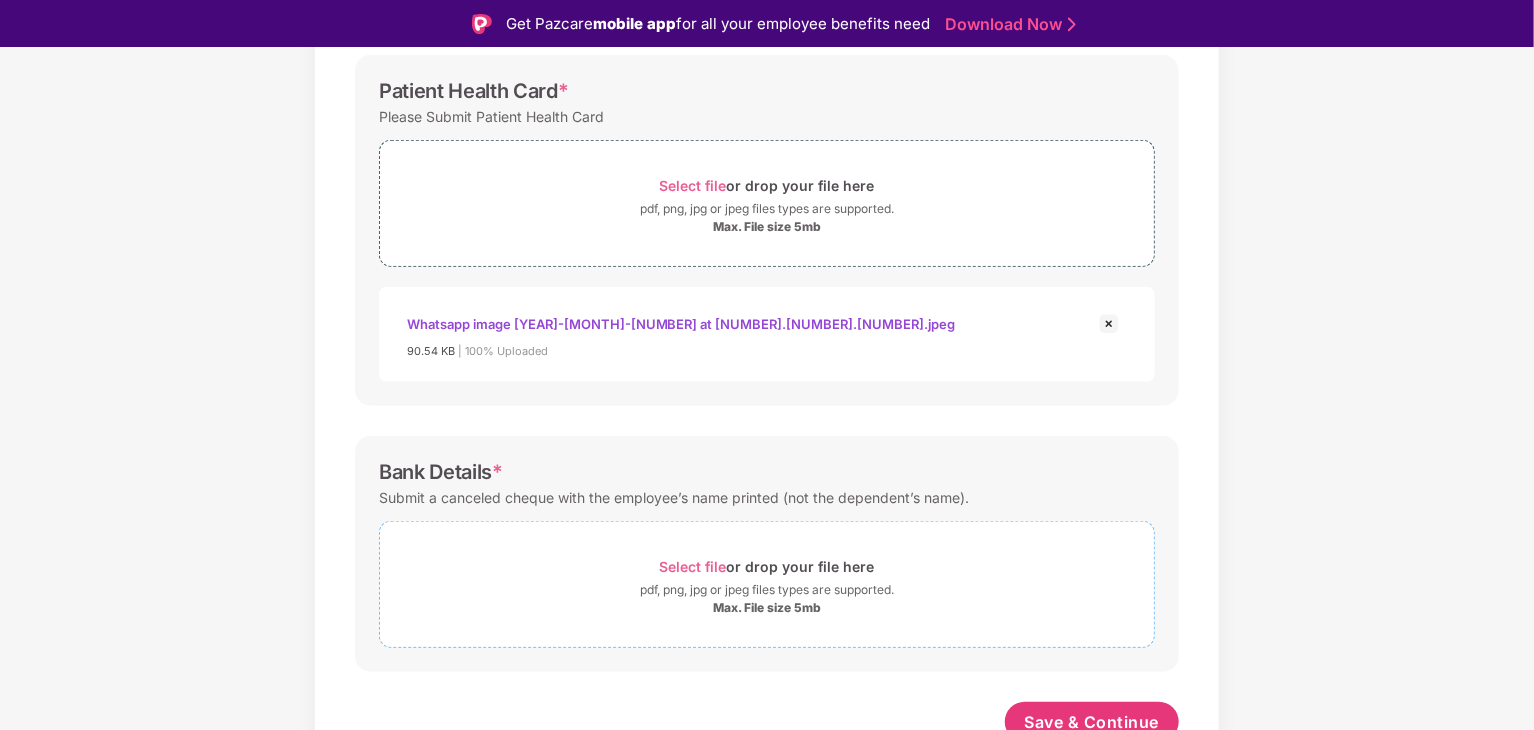 scroll, scrollTop: 655, scrollLeft: 0, axis: vertical 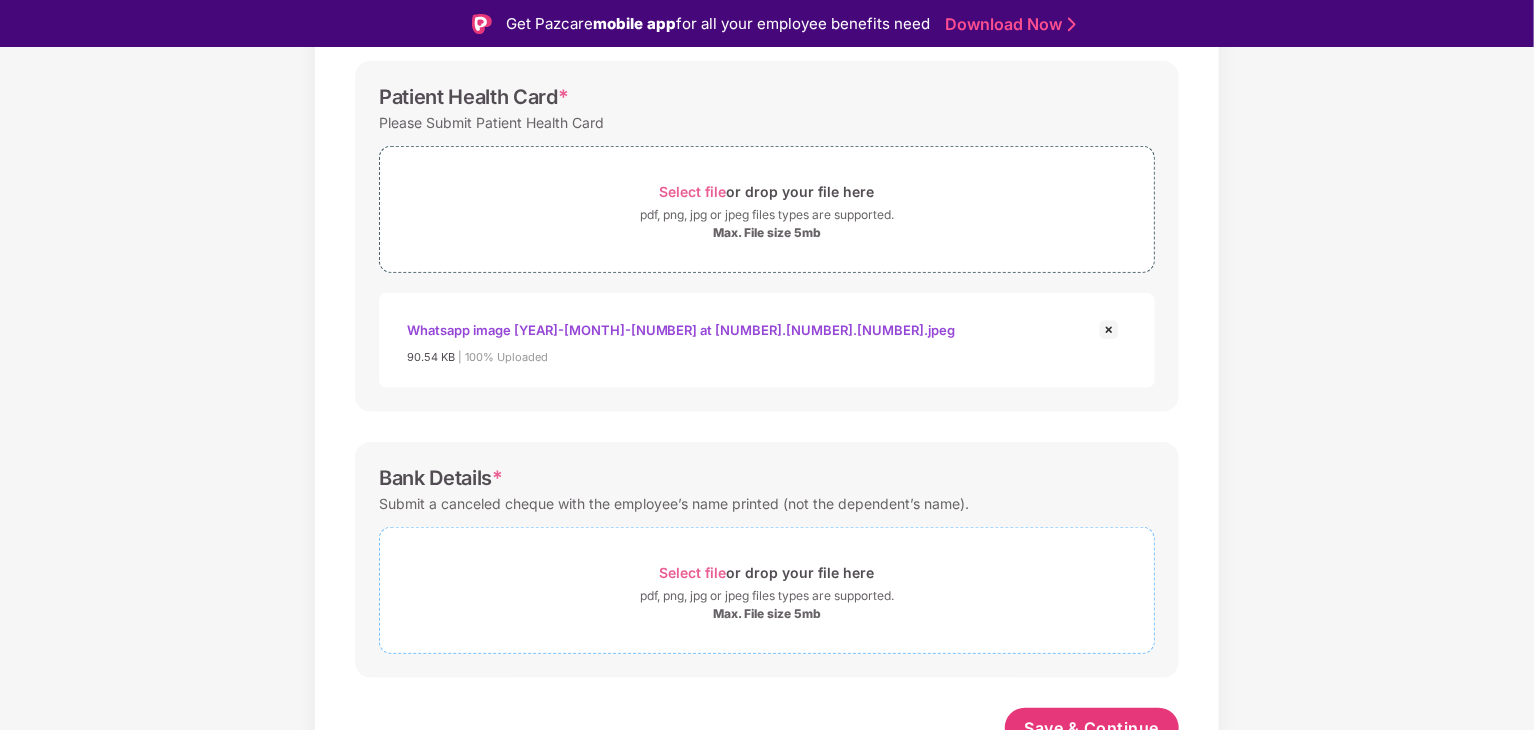 click on "Select file" at bounding box center [693, 572] 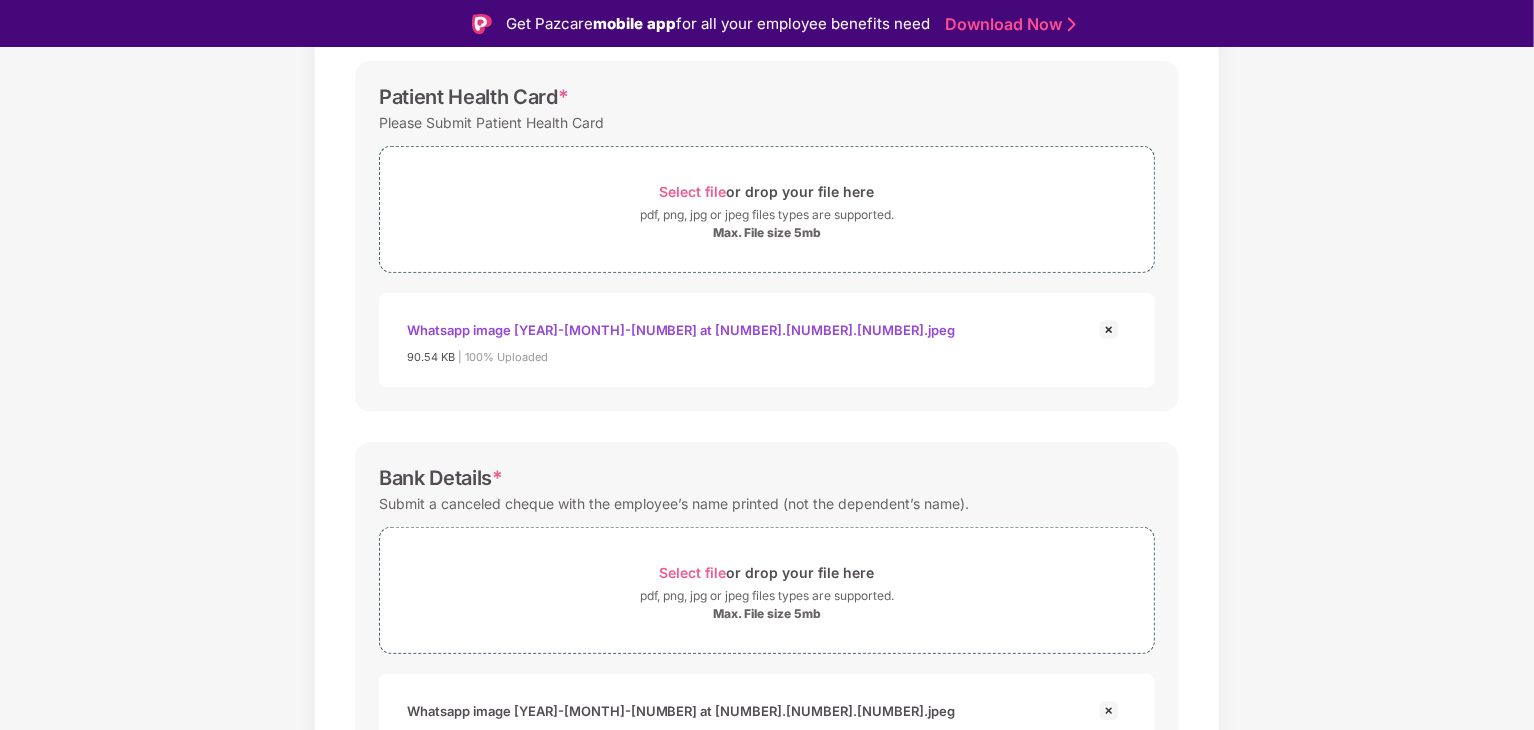 scroll, scrollTop: 772, scrollLeft: 0, axis: vertical 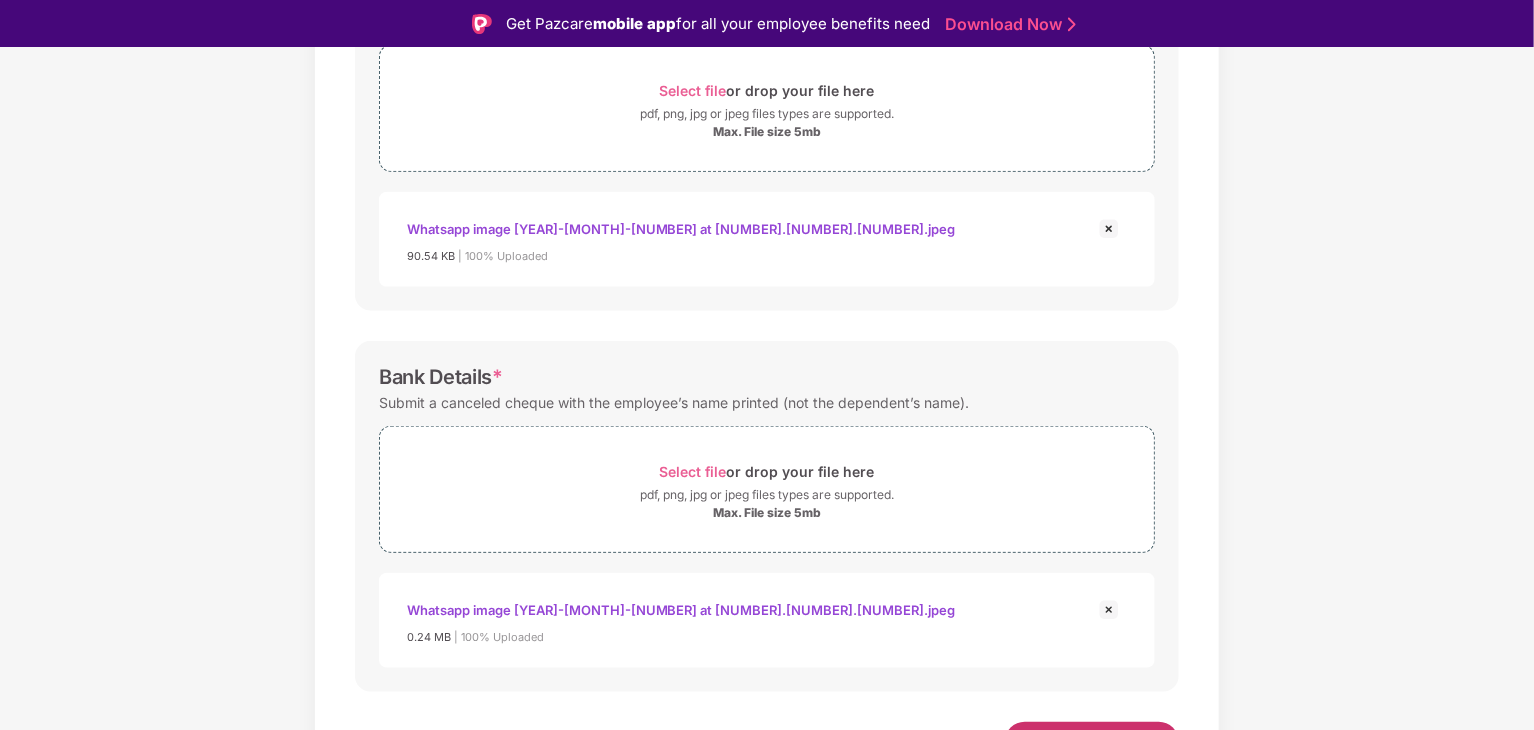 click on "Save & Continue" at bounding box center [1092, 742] 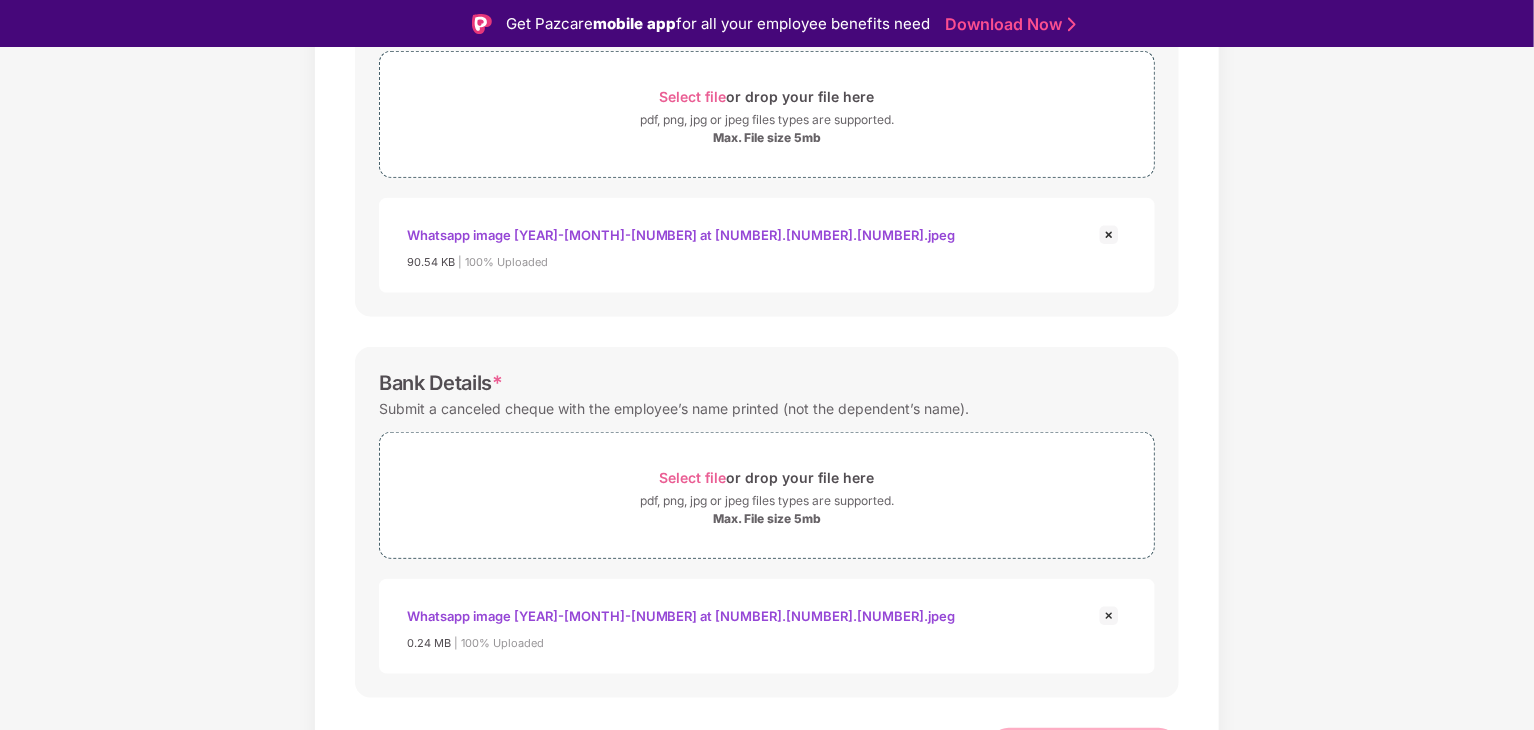 scroll, scrollTop: 749, scrollLeft: 0, axis: vertical 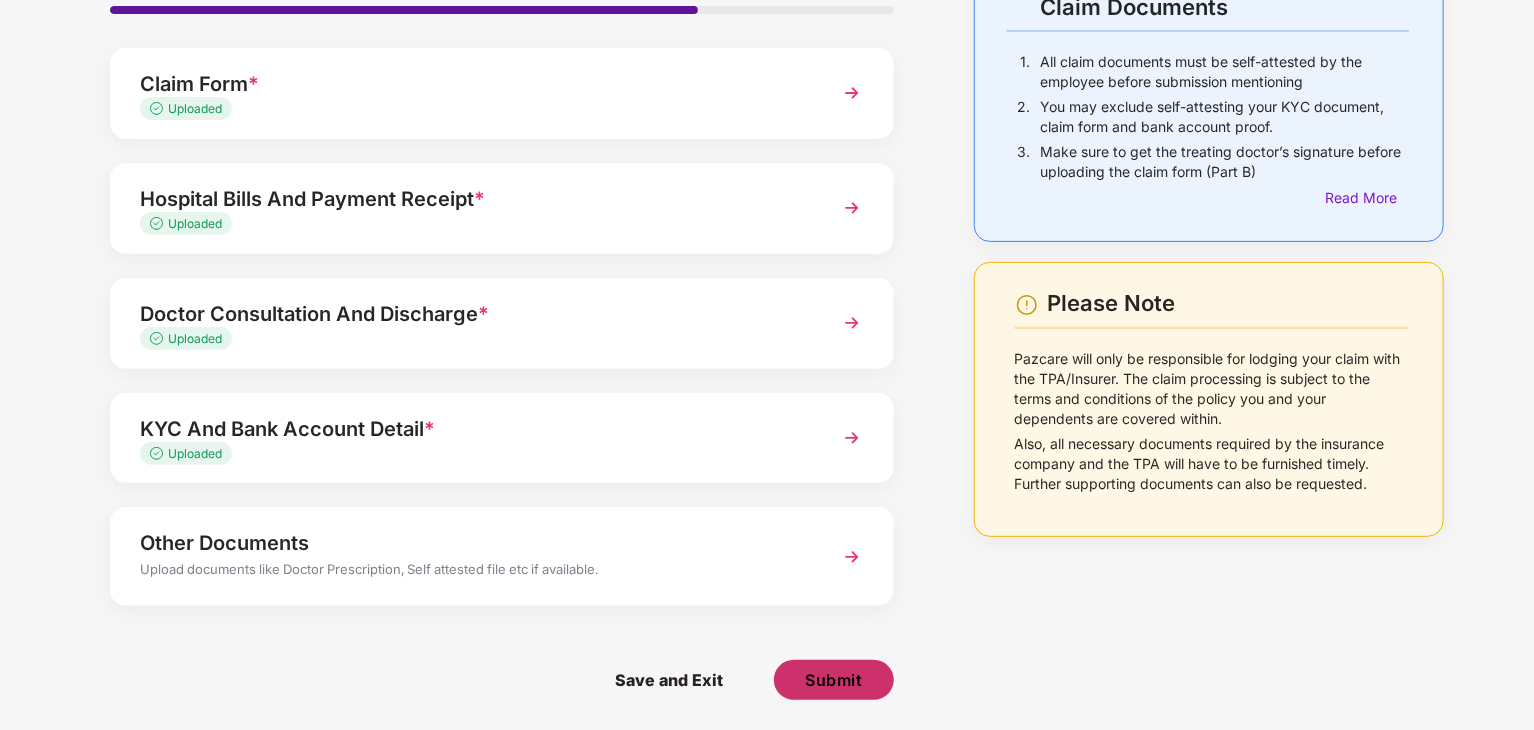 click on "Submit" at bounding box center (834, 680) 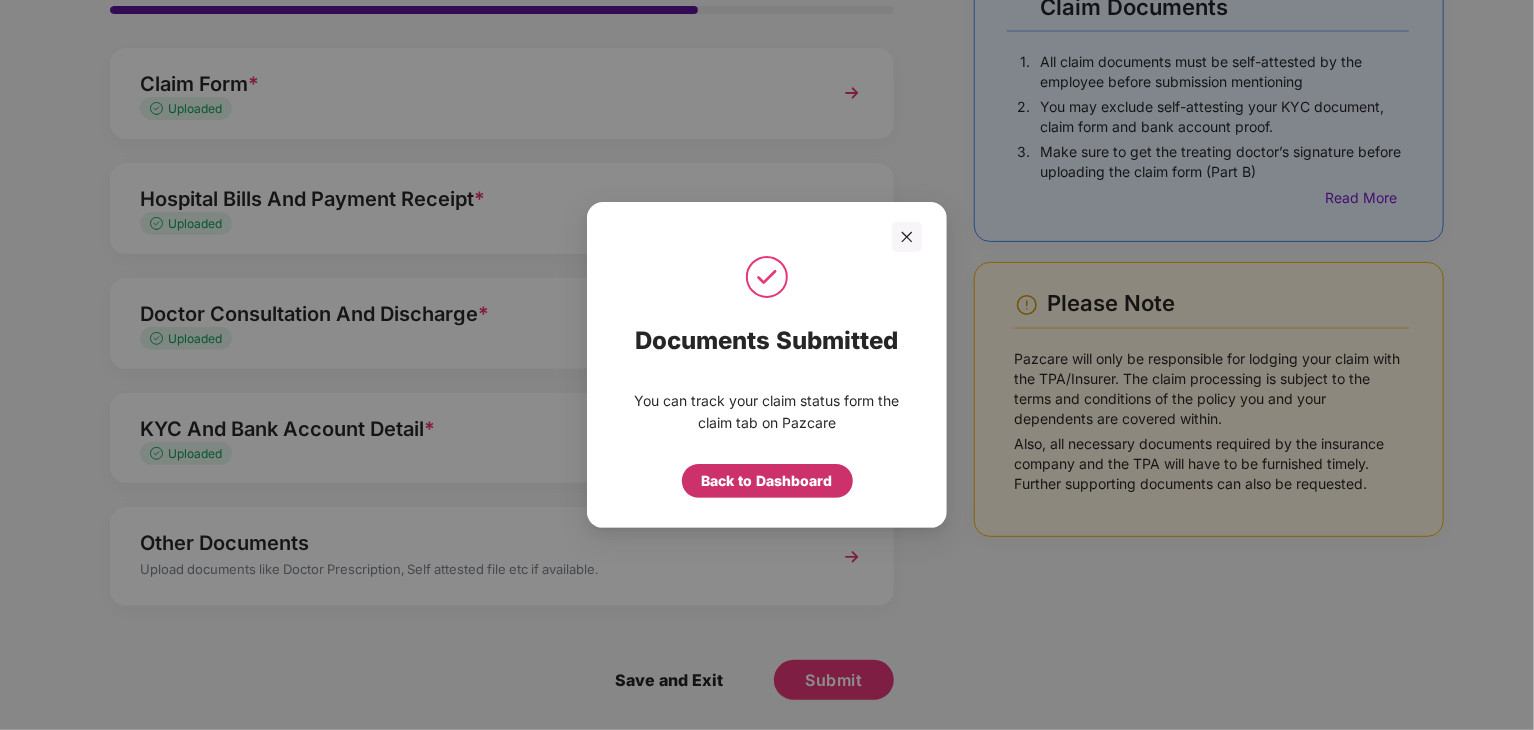 click on "Back to Dashboard" at bounding box center (767, 481) 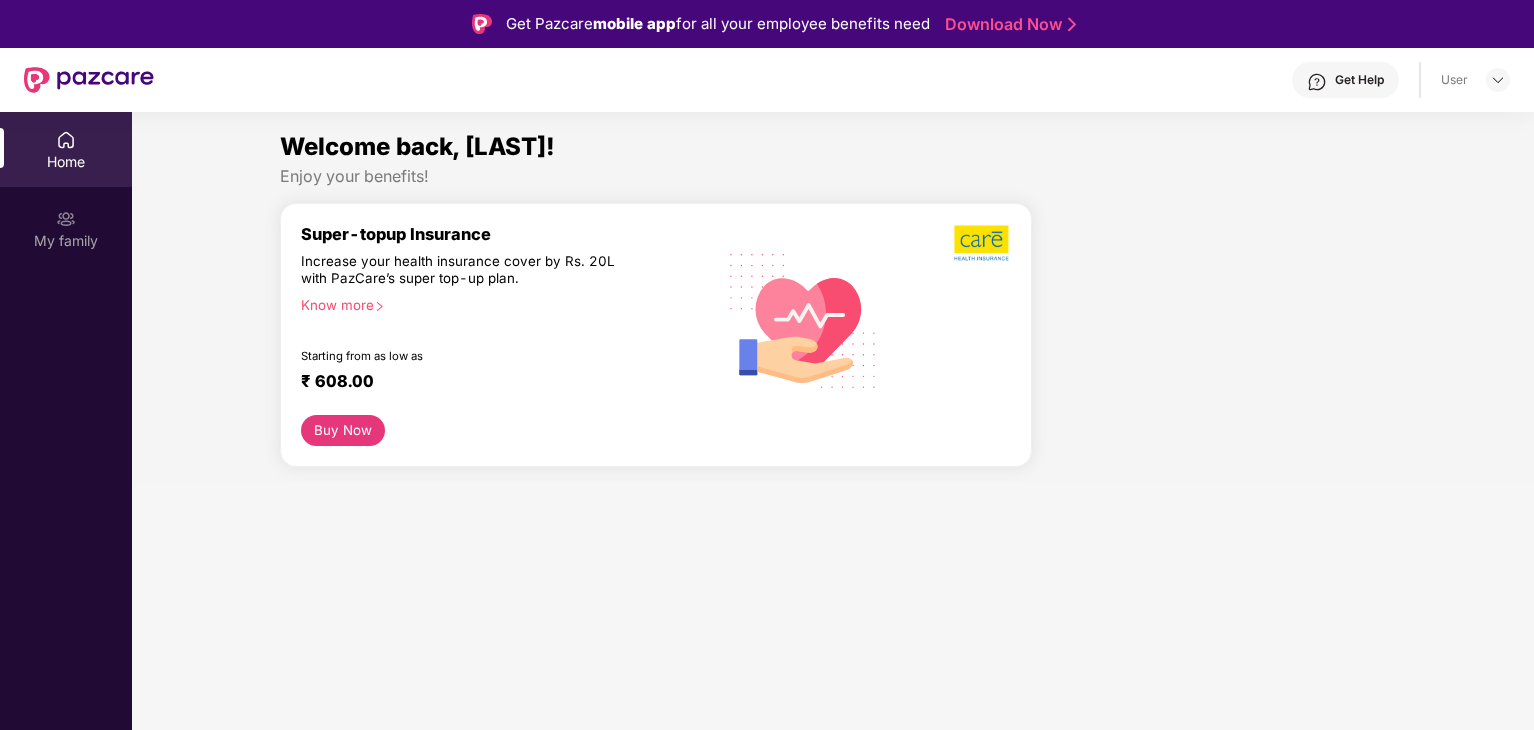 scroll, scrollTop: 0, scrollLeft: 0, axis: both 